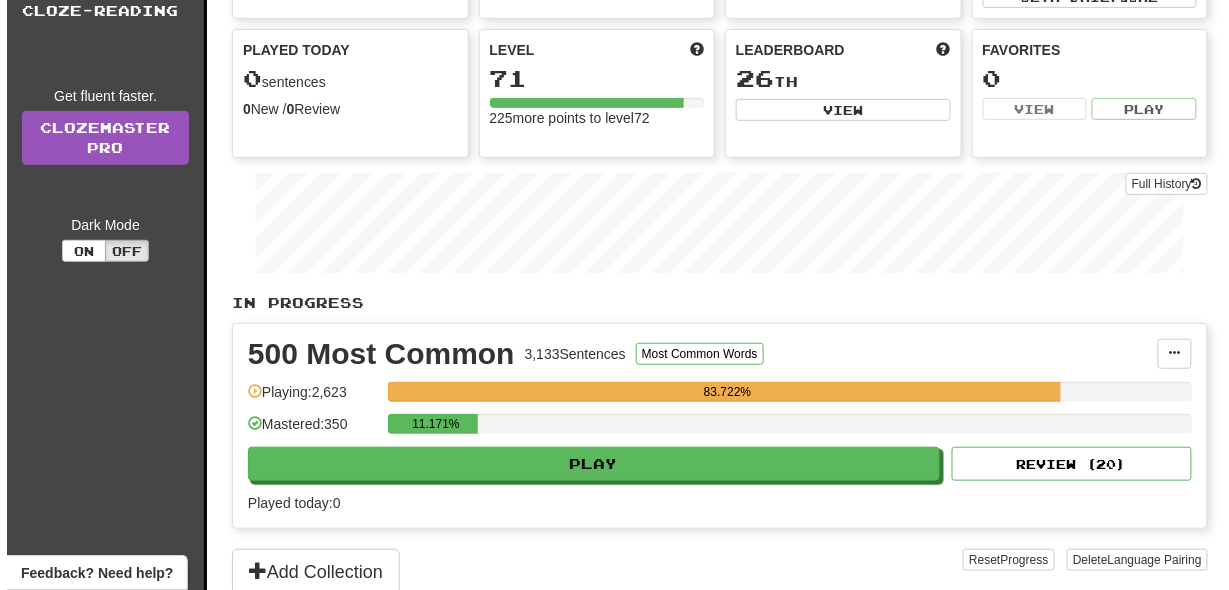 scroll, scrollTop: 175, scrollLeft: 0, axis: vertical 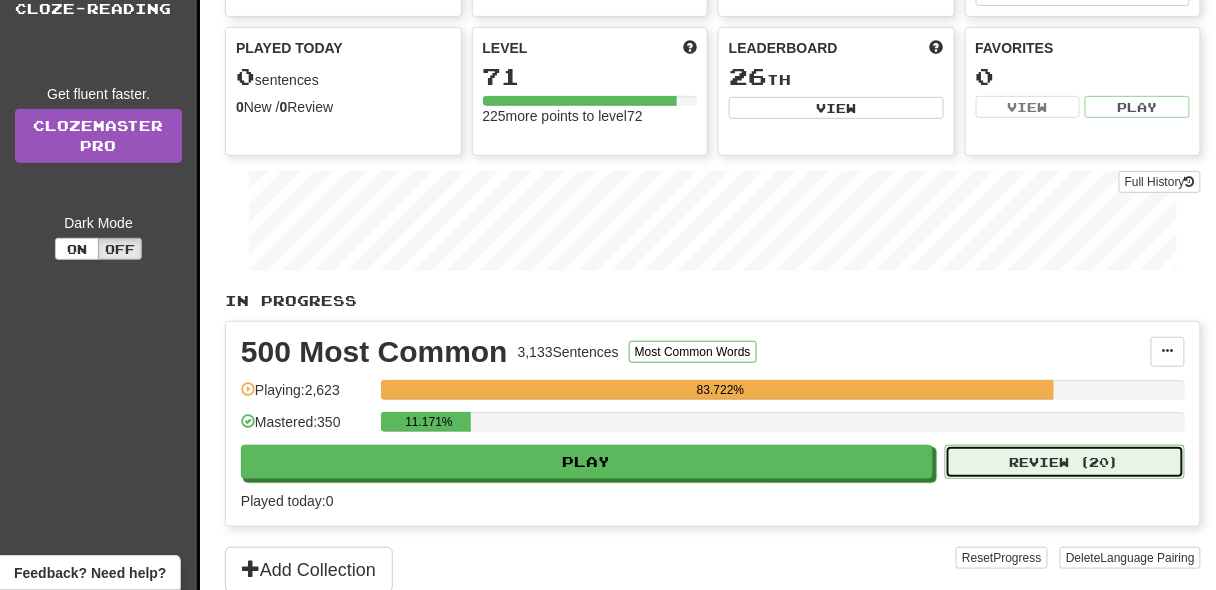 click on "Review ( 20 )" at bounding box center [1065, 462] 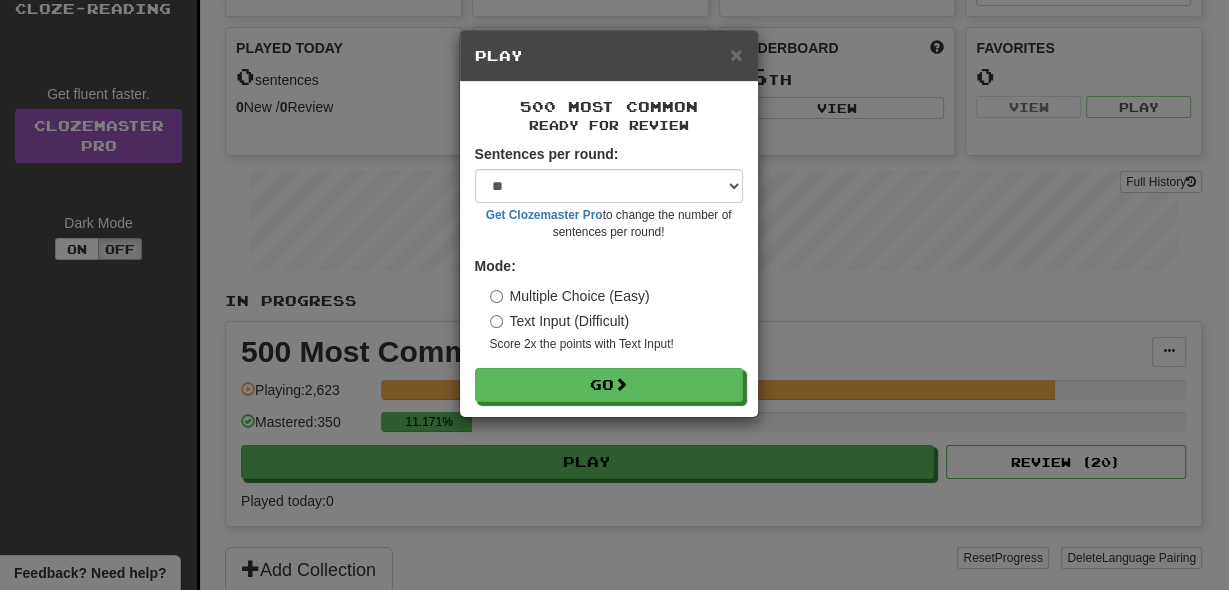 click on "Text Input (Difficult)" at bounding box center (560, 321) 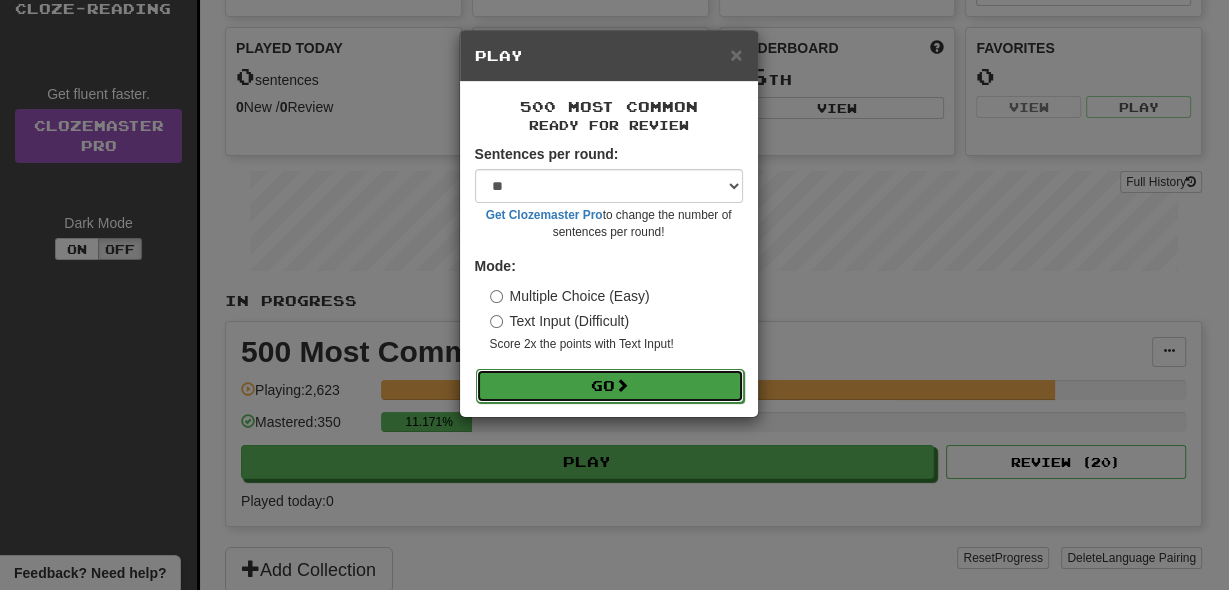 click on "Go" at bounding box center [610, 386] 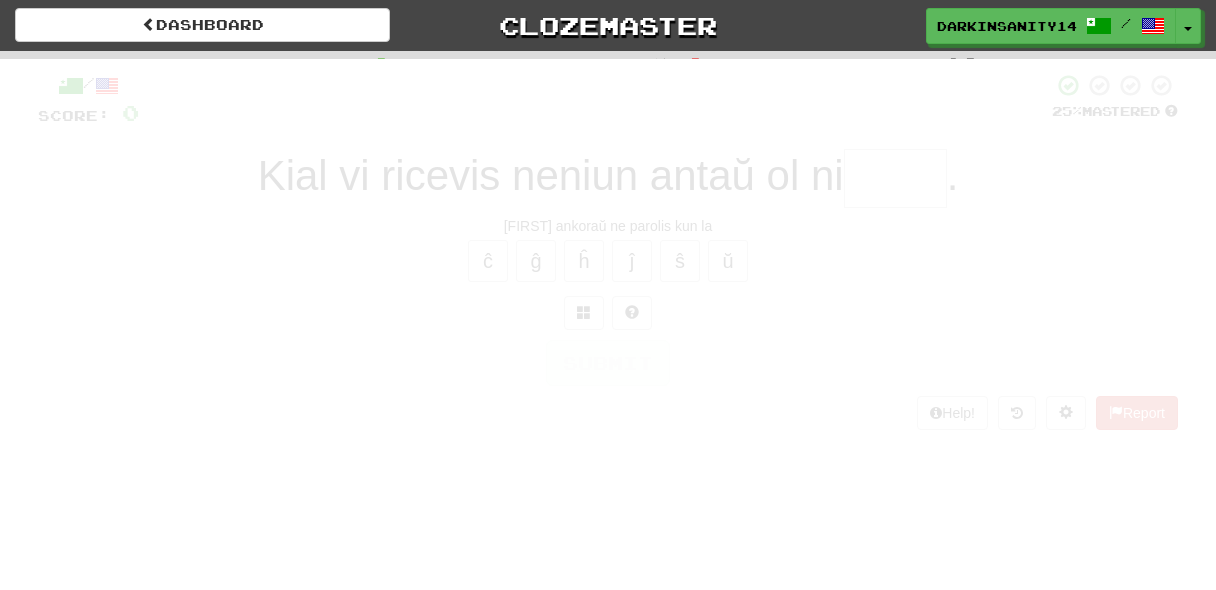scroll, scrollTop: 0, scrollLeft: 0, axis: both 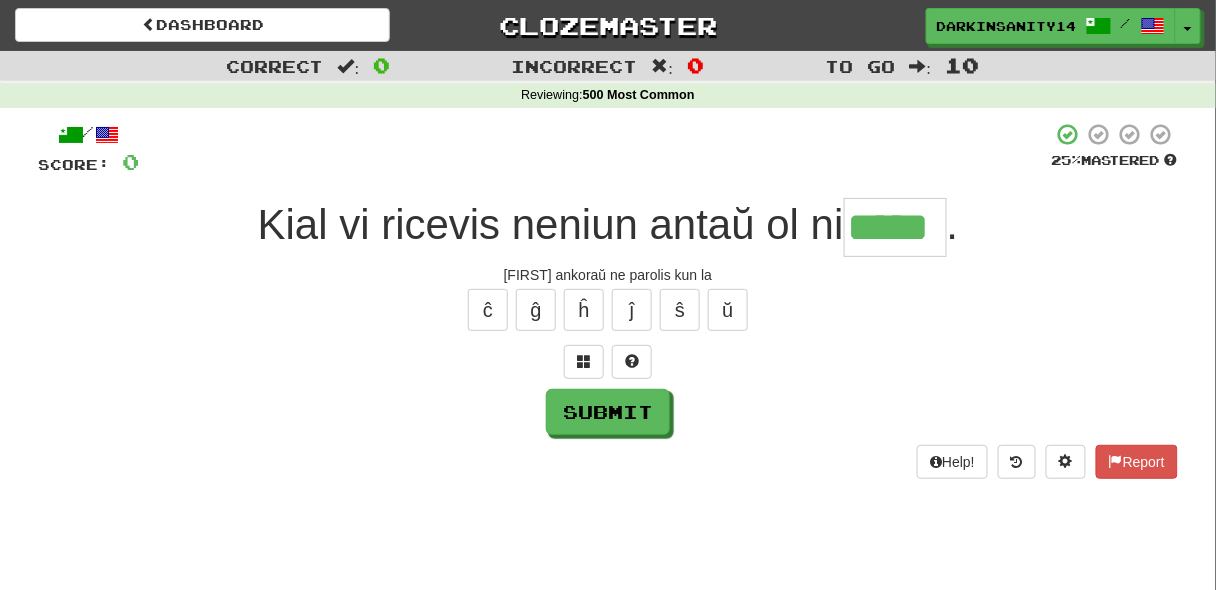 type on "*****" 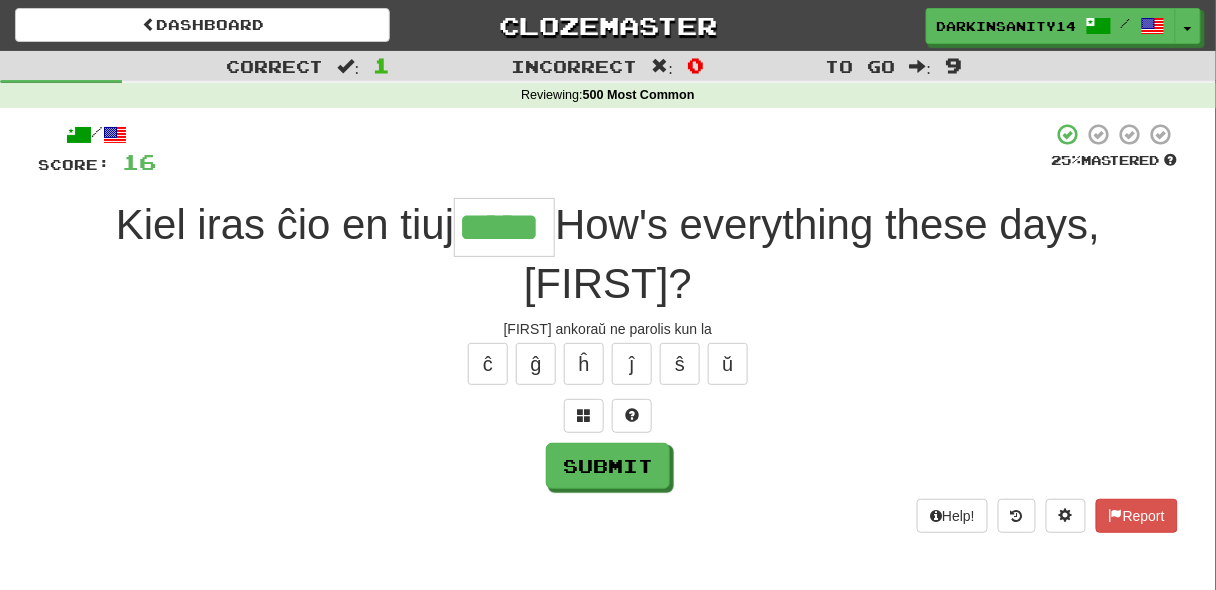 type on "*****" 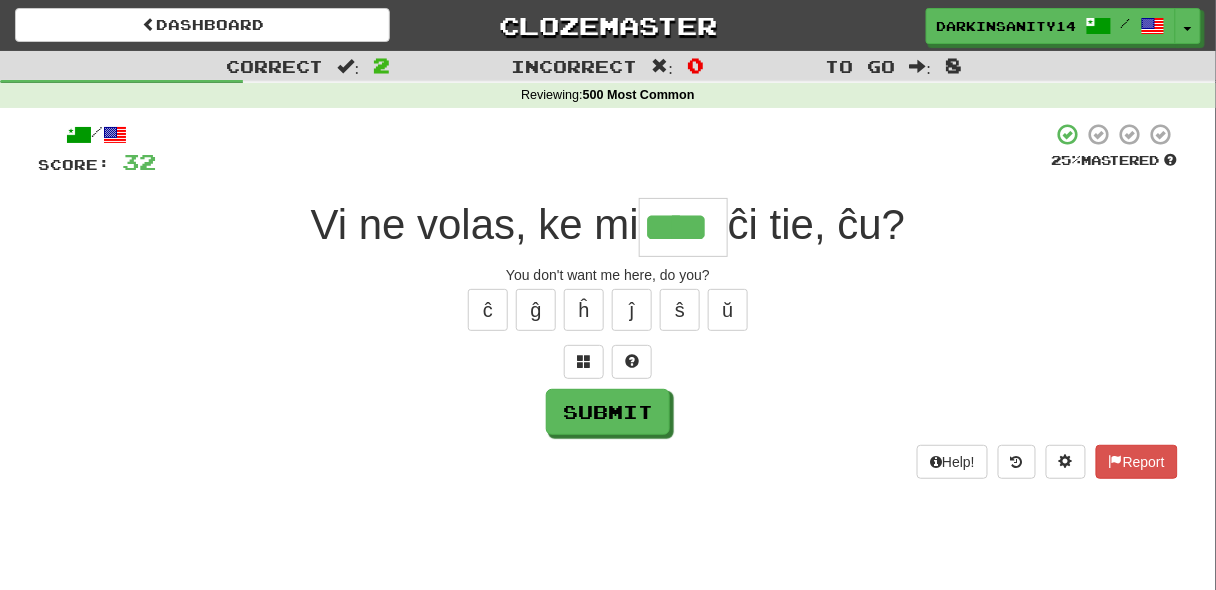 type on "****" 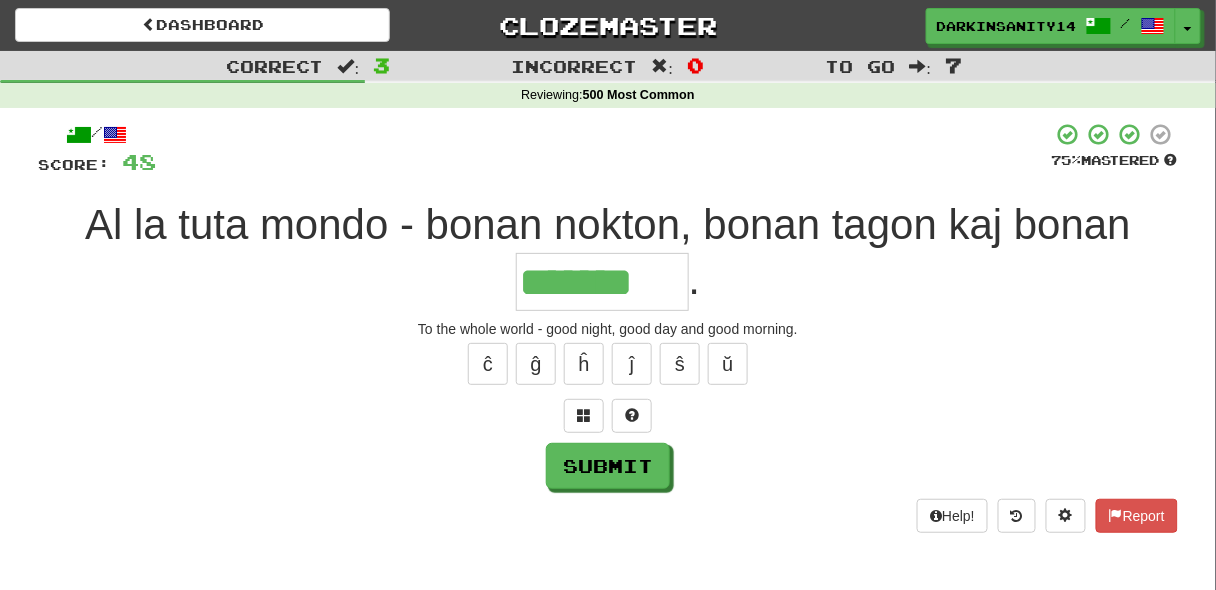 type on "*******" 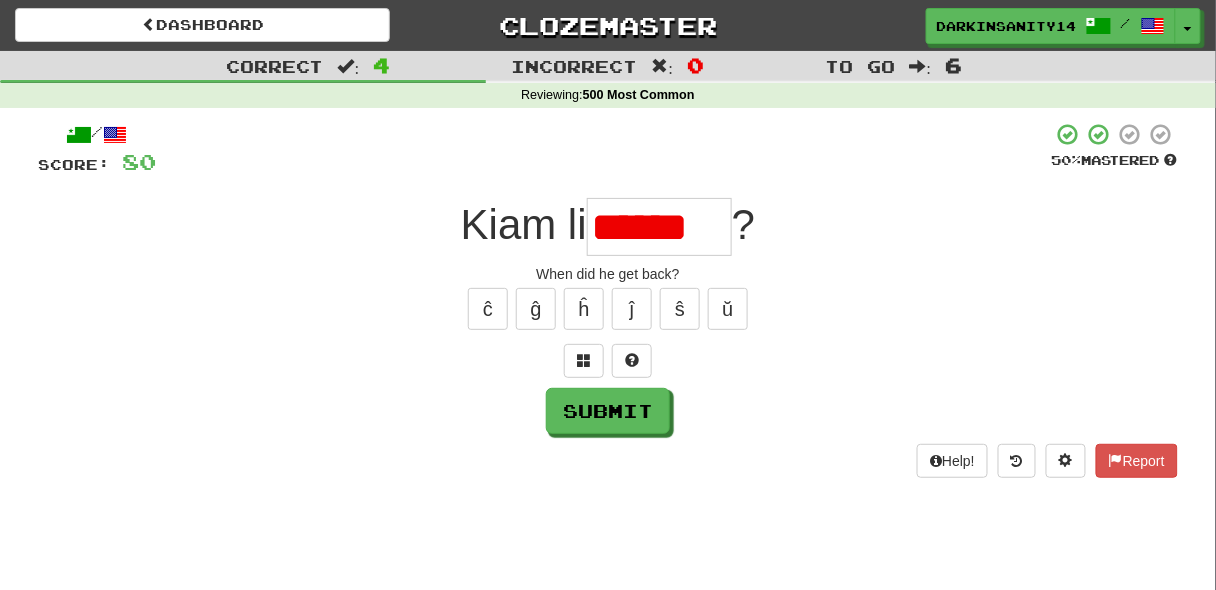 scroll, scrollTop: 0, scrollLeft: 0, axis: both 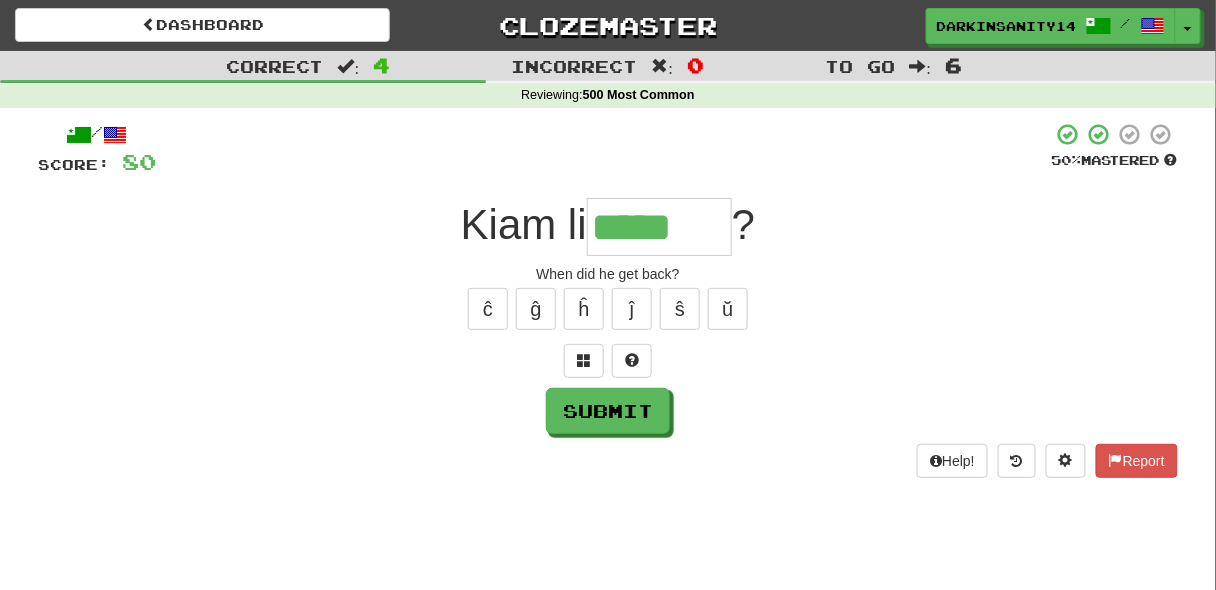 paste on "**********" 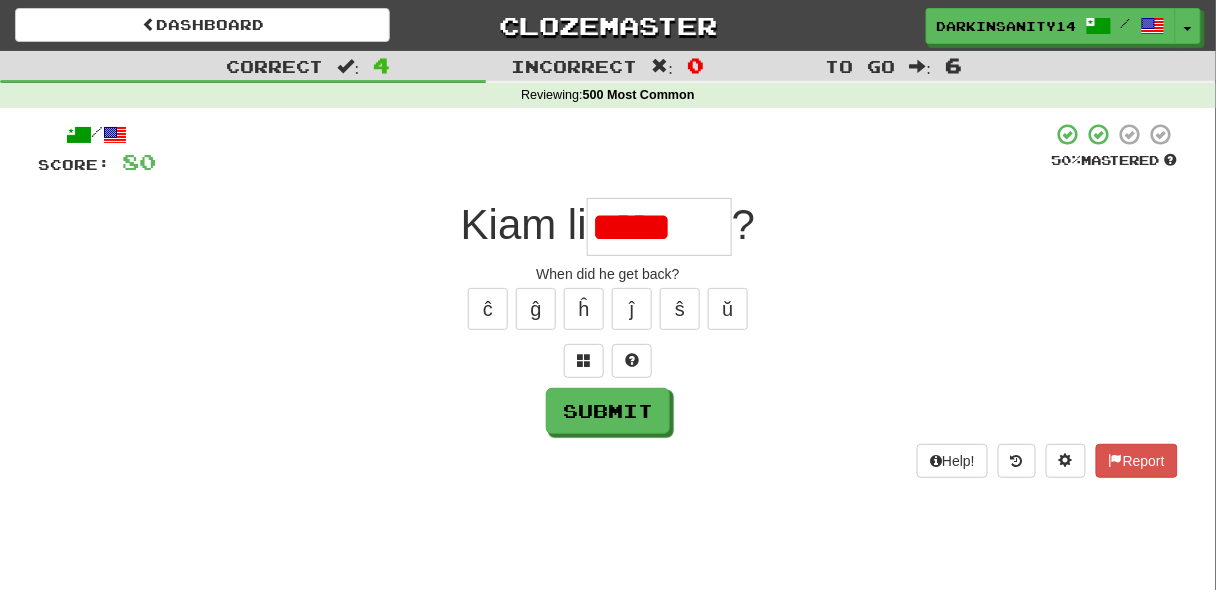 scroll, scrollTop: 0, scrollLeft: 0, axis: both 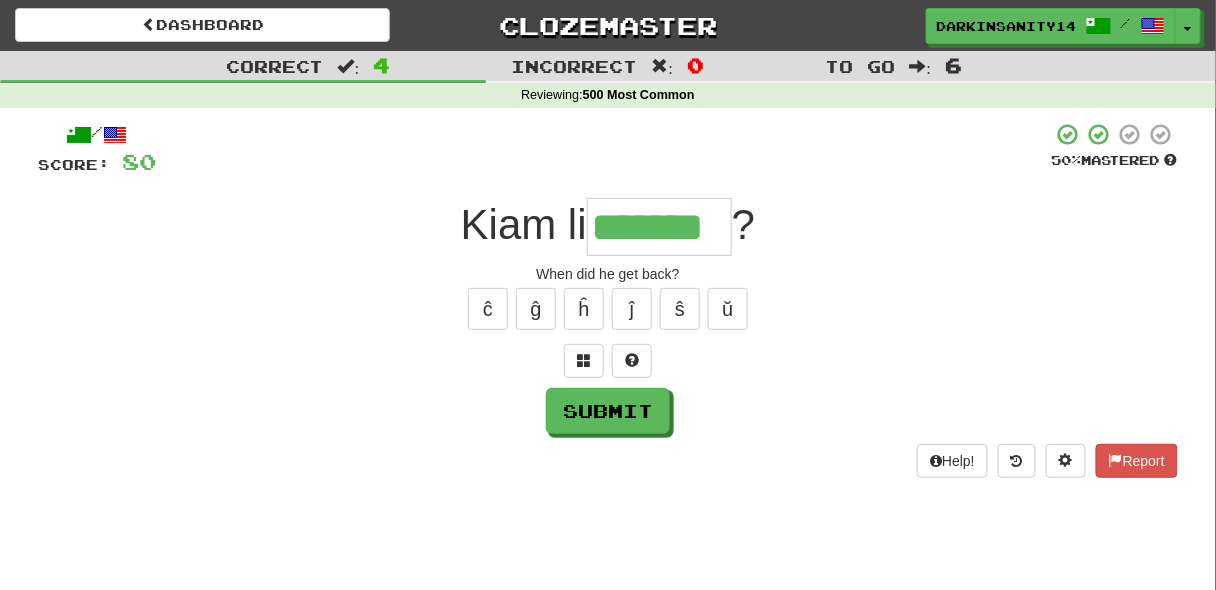 type on "*******" 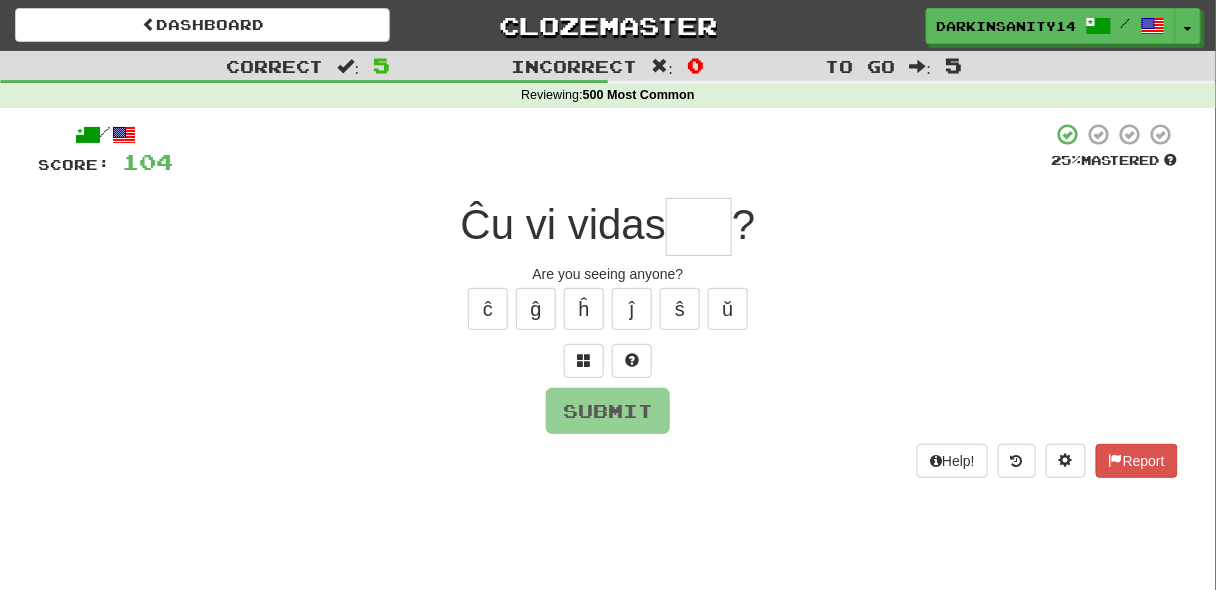 type on "*" 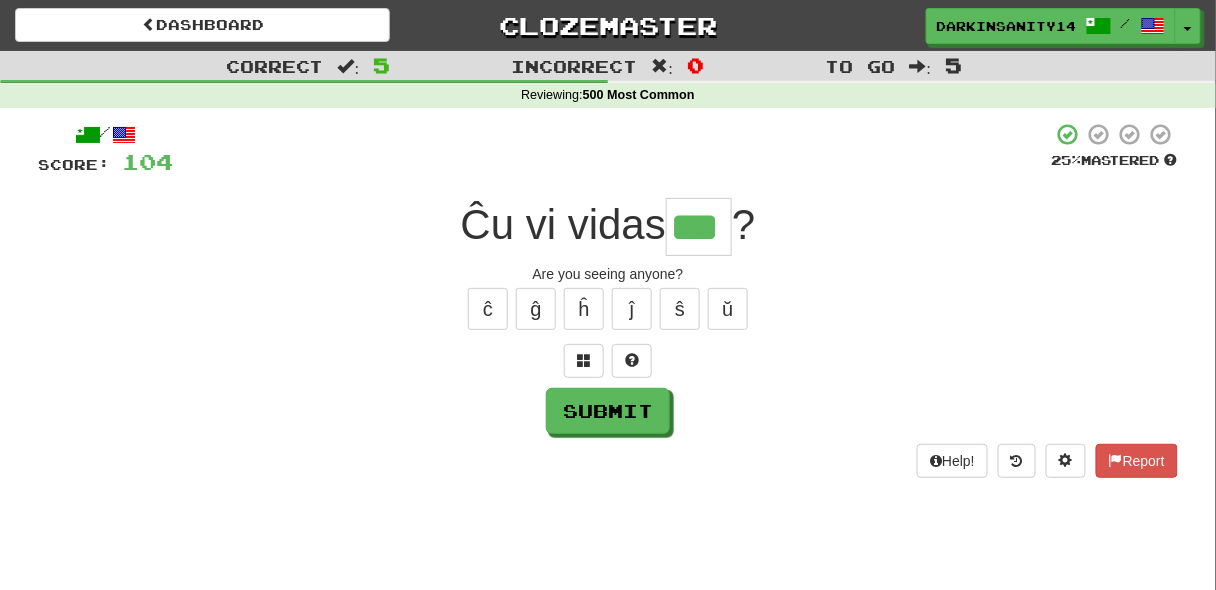 type on "***" 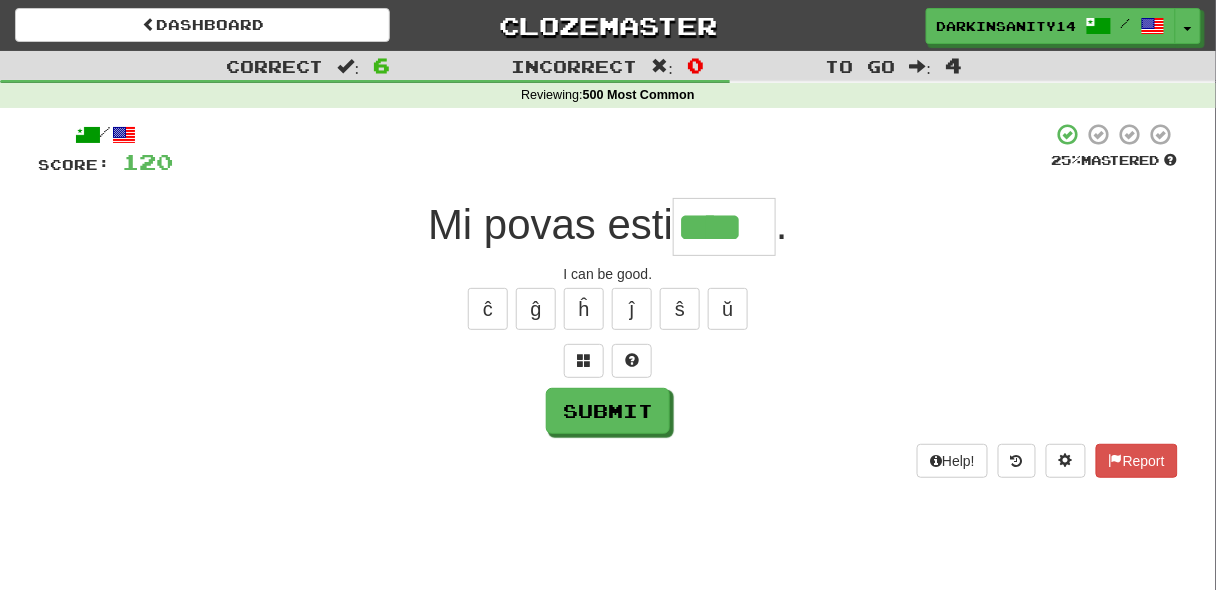 type on "****" 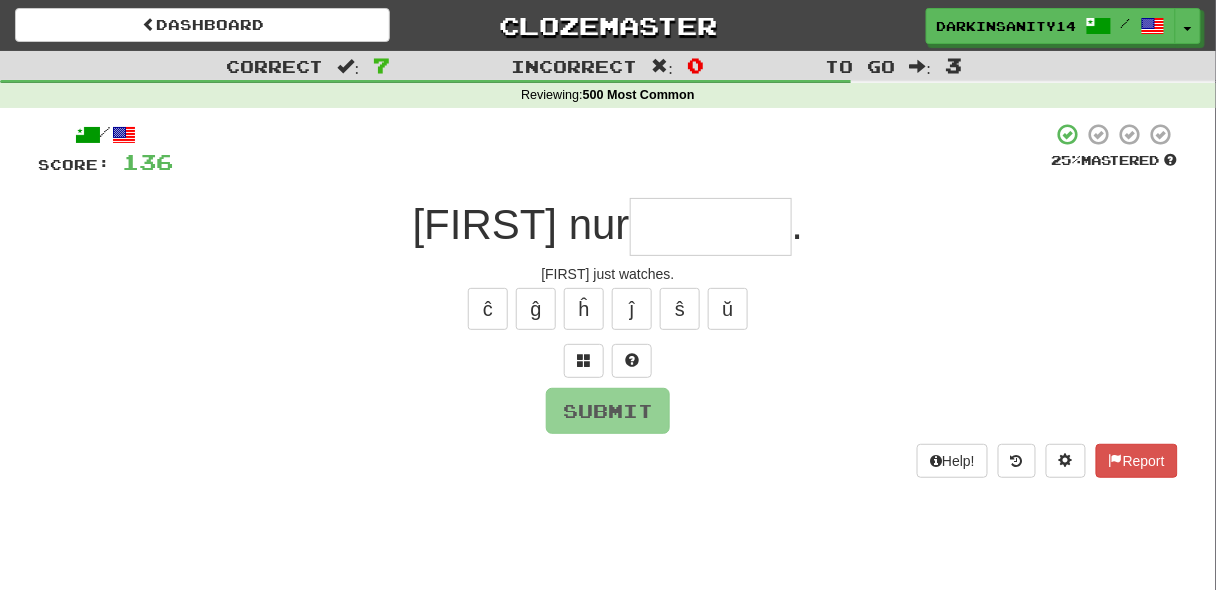 type on "*" 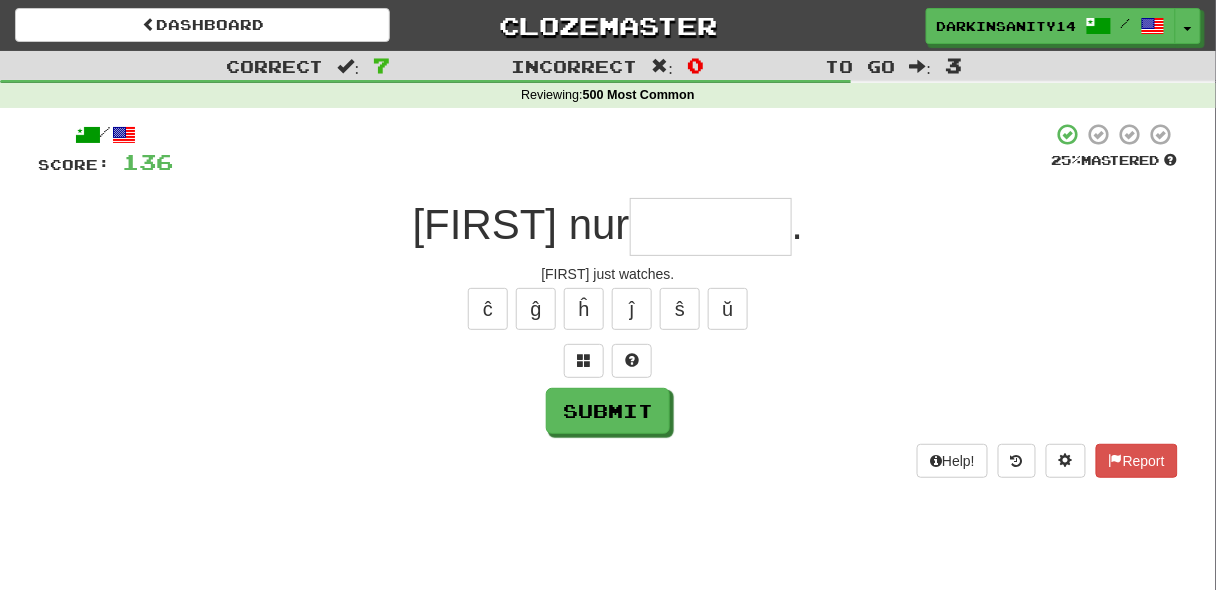 type on "*" 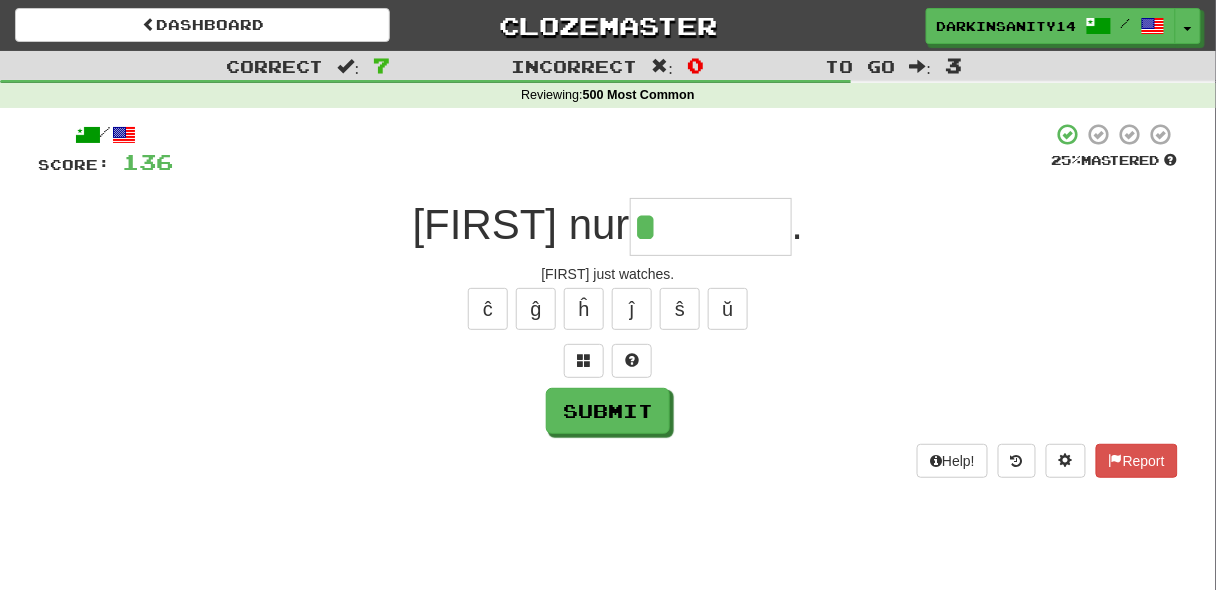paste on "*" 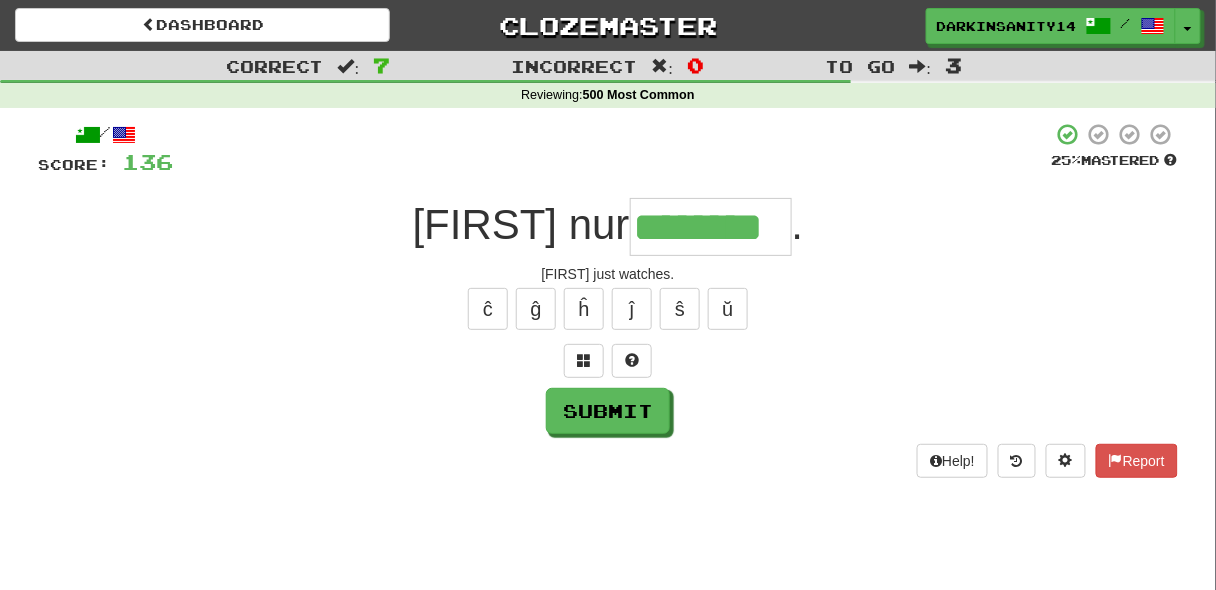 type on "********" 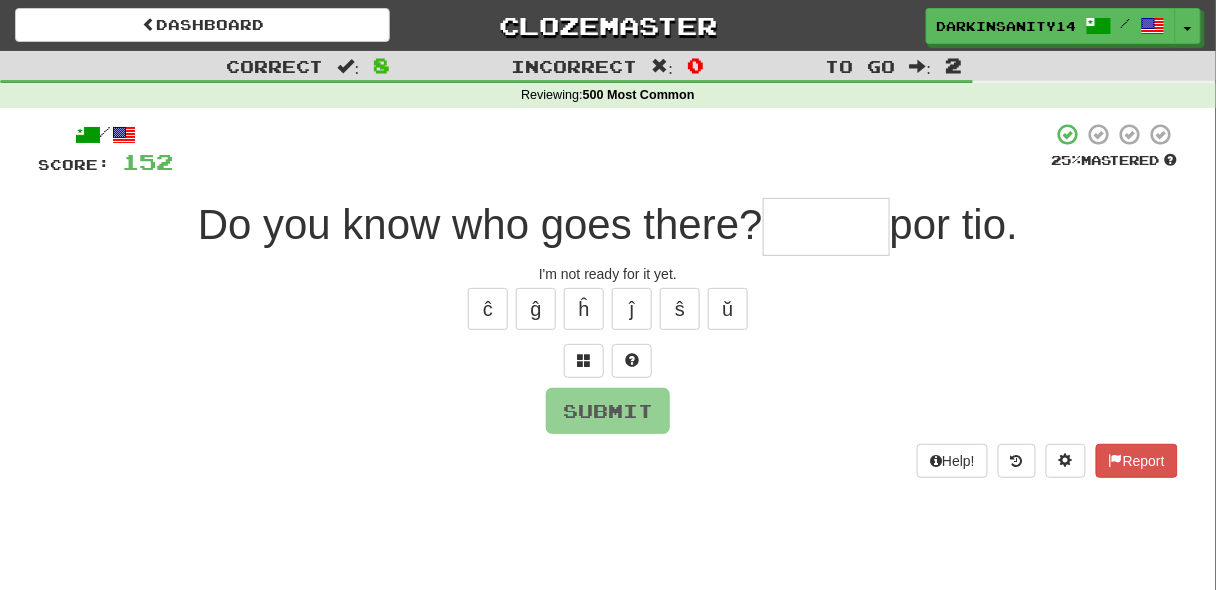 type on "******" 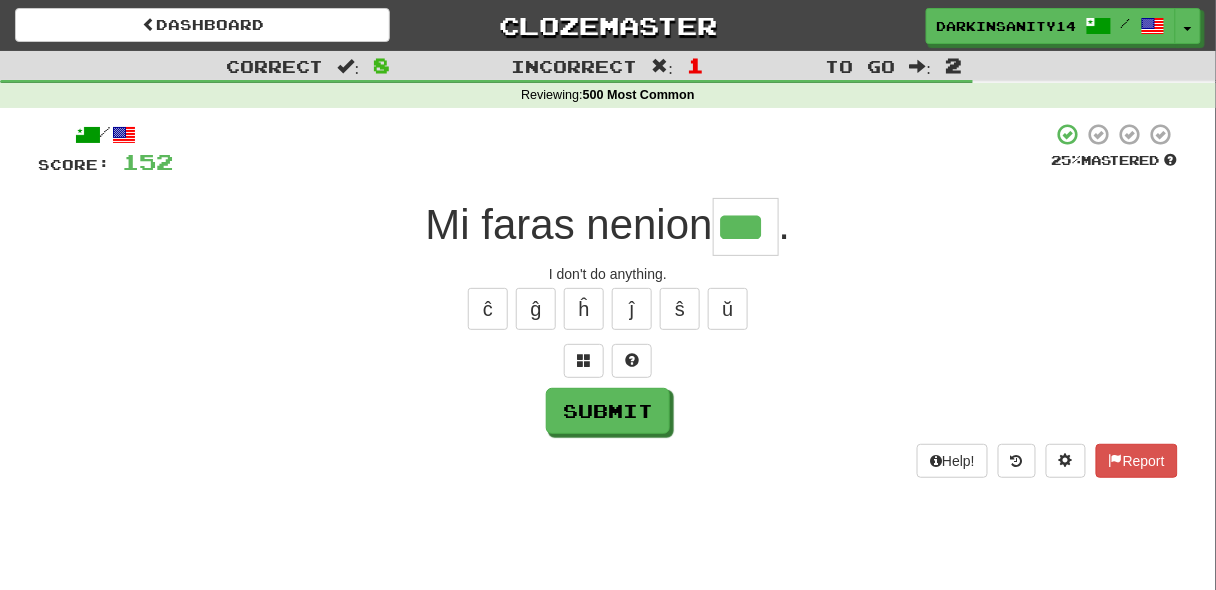 type on "***" 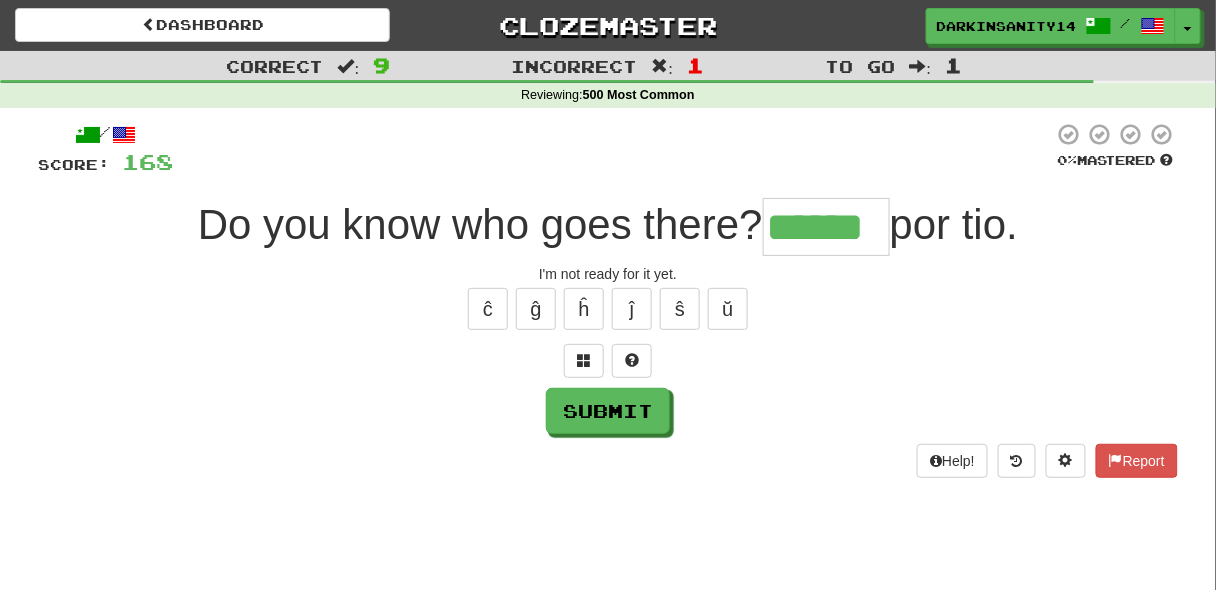 type on "******" 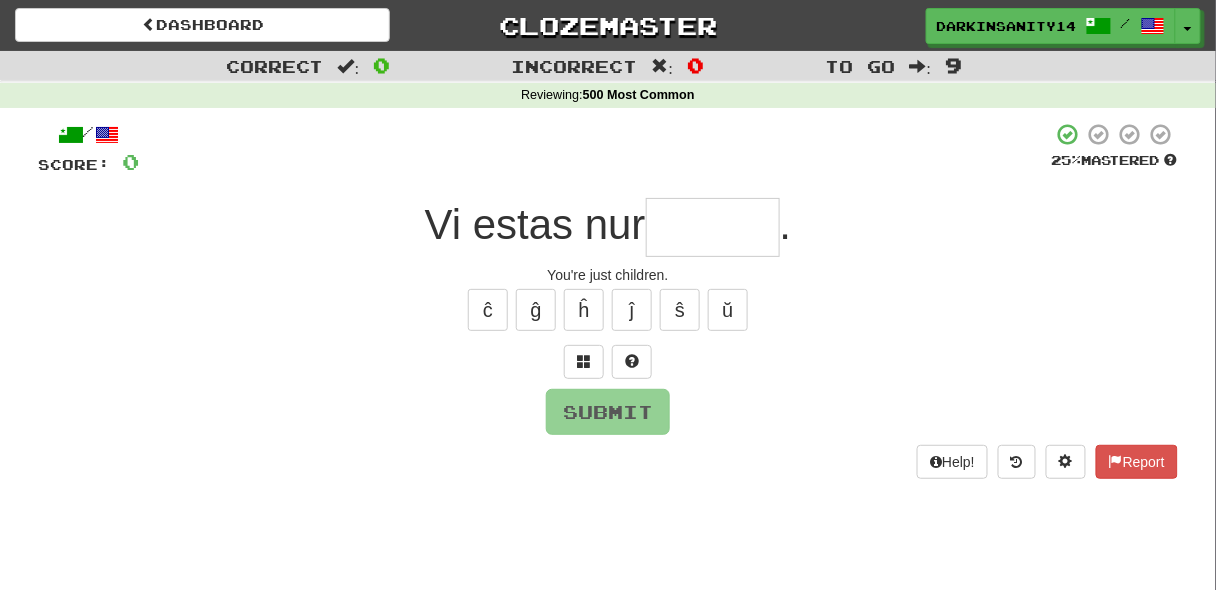 paste on "*" 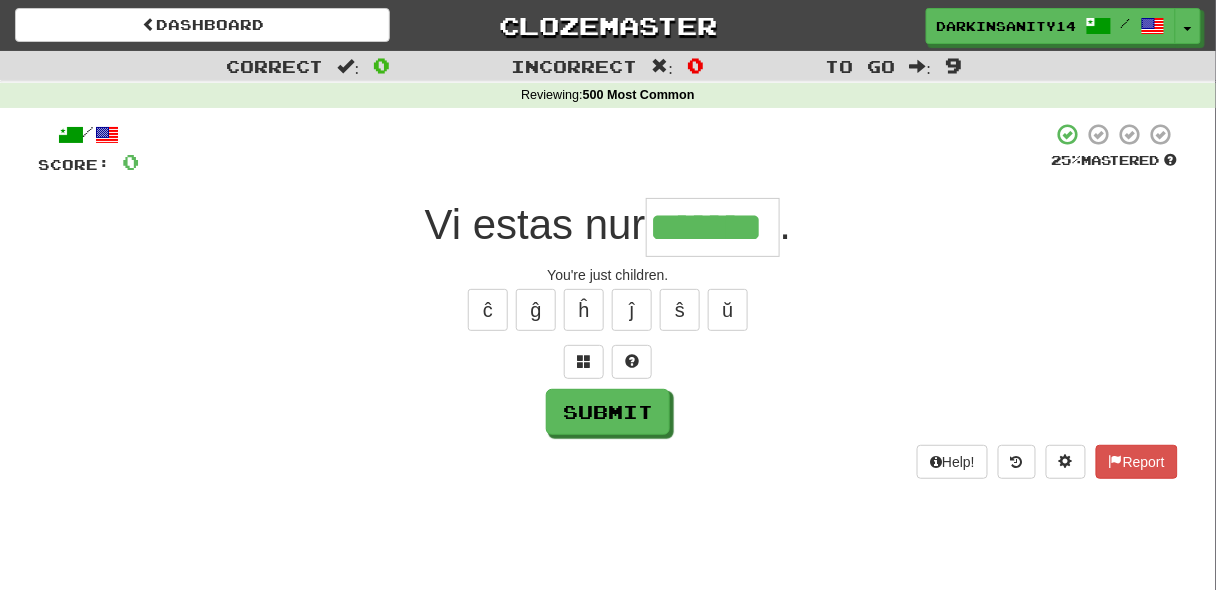 type on "*******" 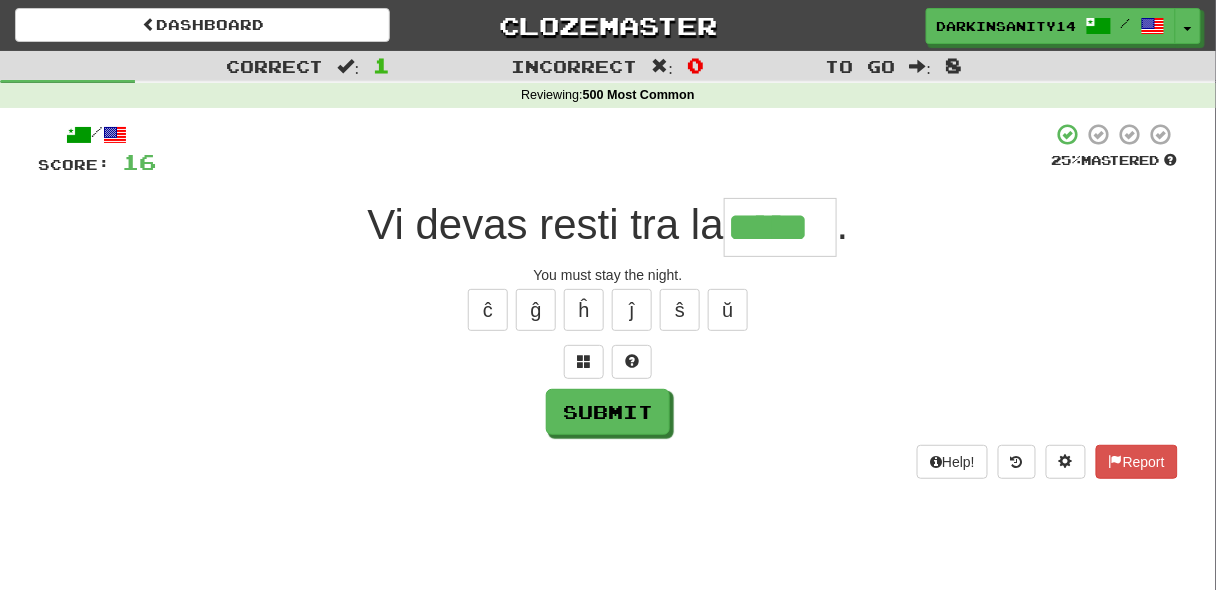 type on "*****" 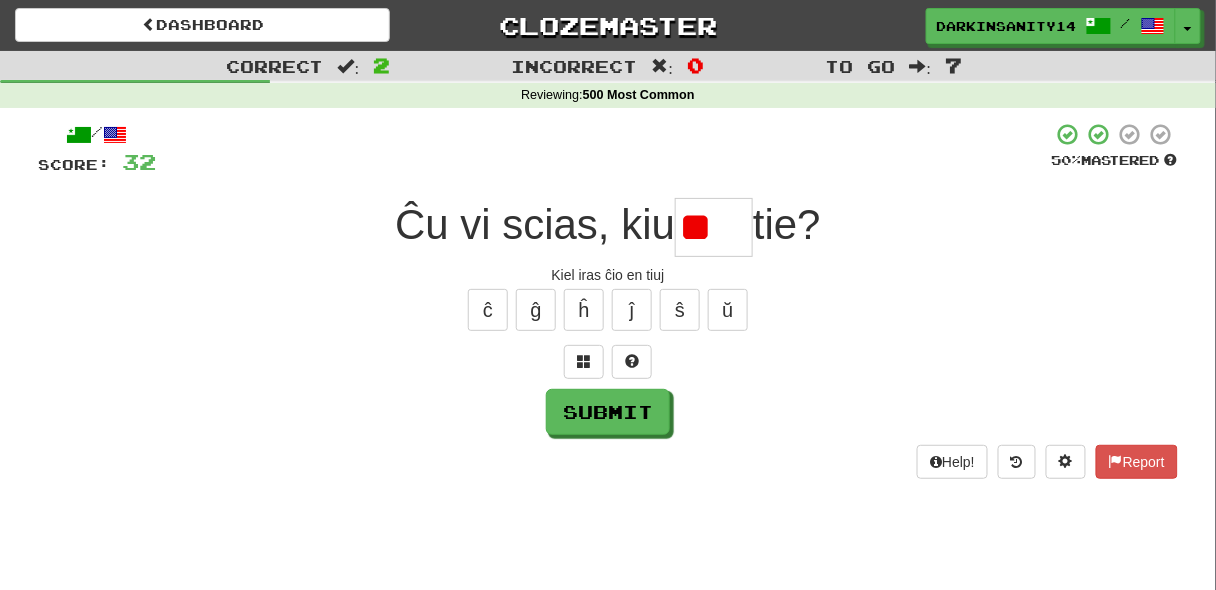 type on "*" 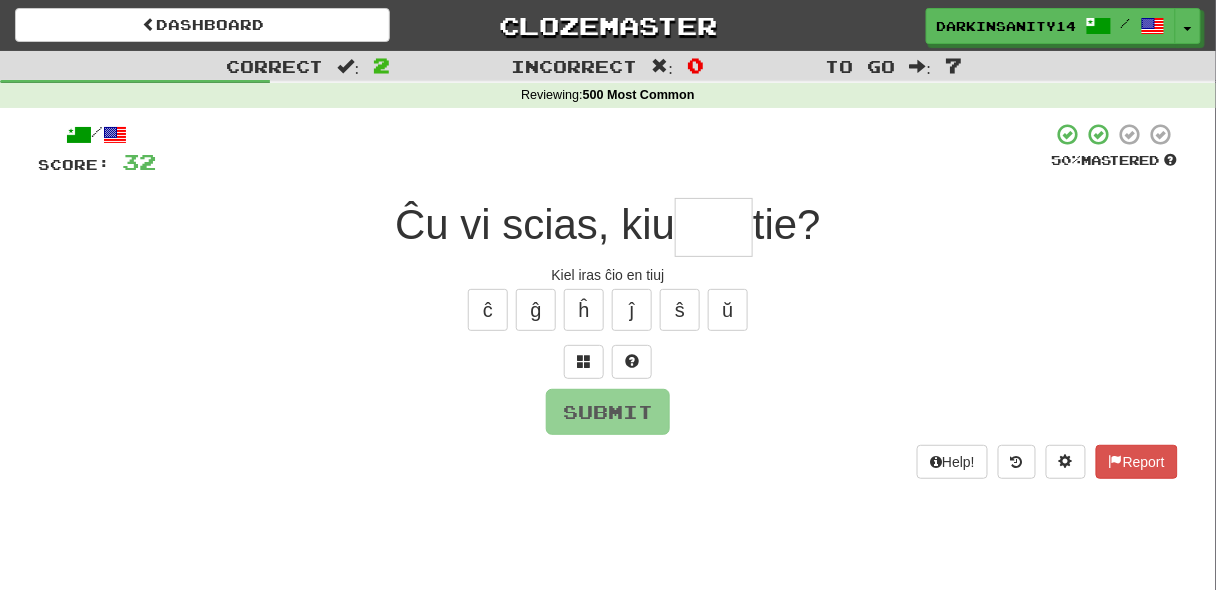 paste on "*" 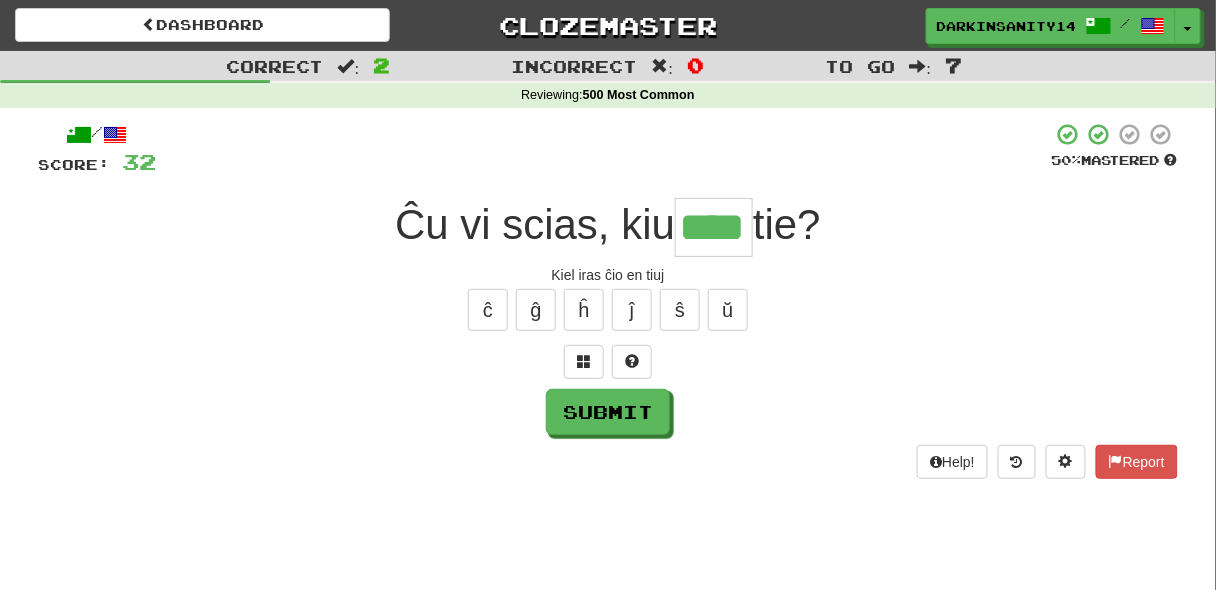 type on "****" 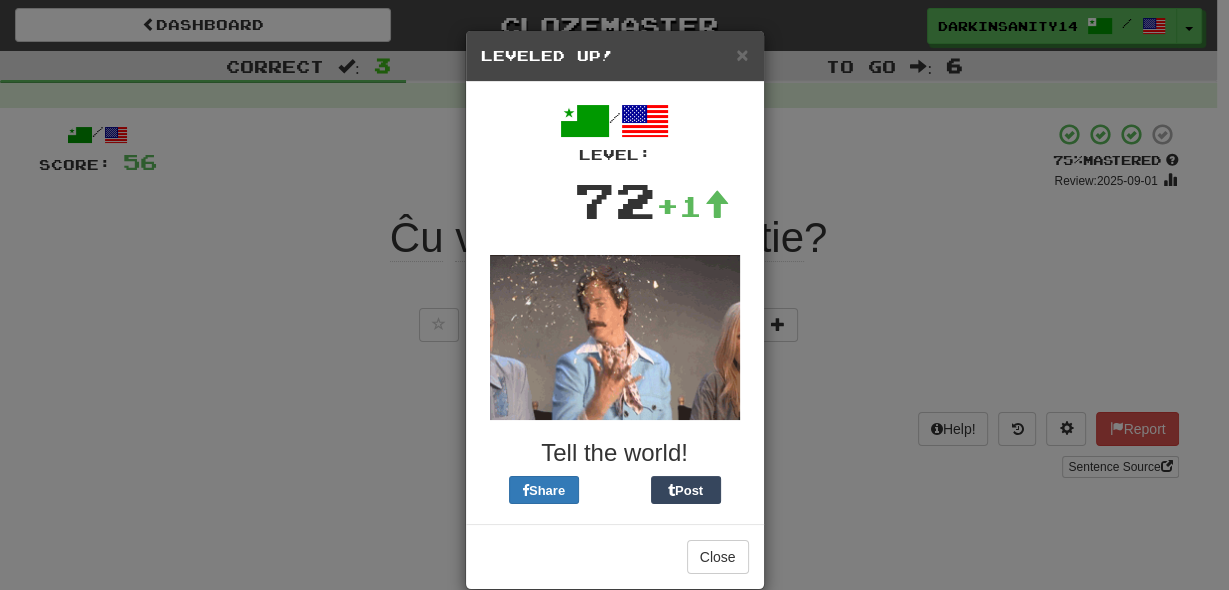 click on "× Leveled Up!  /  Level: 72 +1 Tell the world!  Share  Post Close" at bounding box center (614, 295) 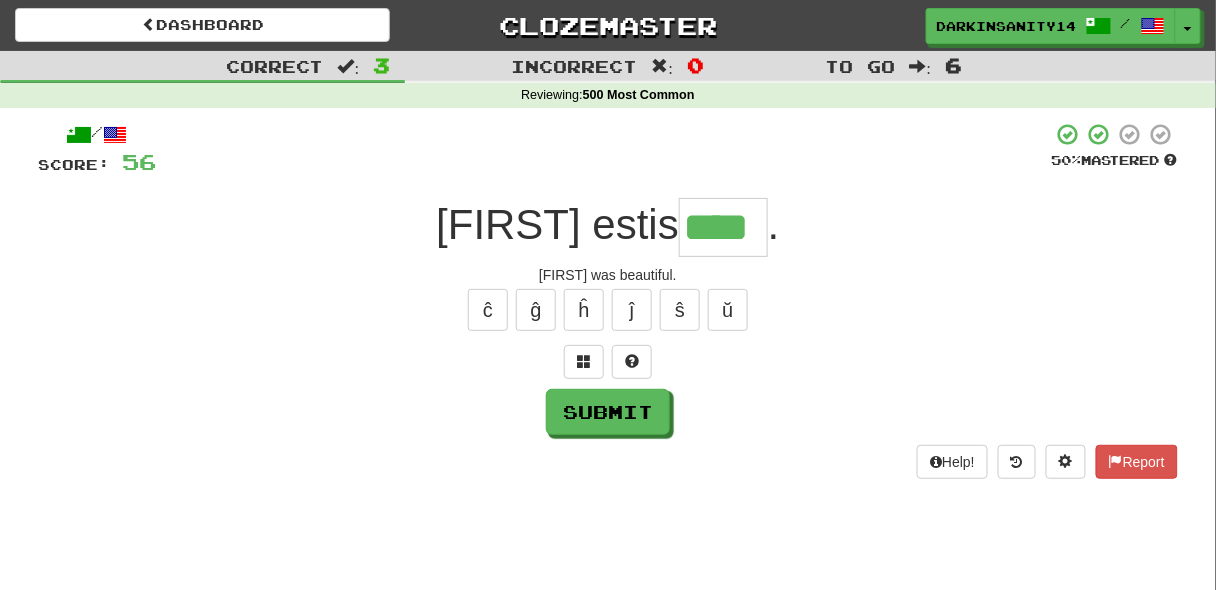 type on "****" 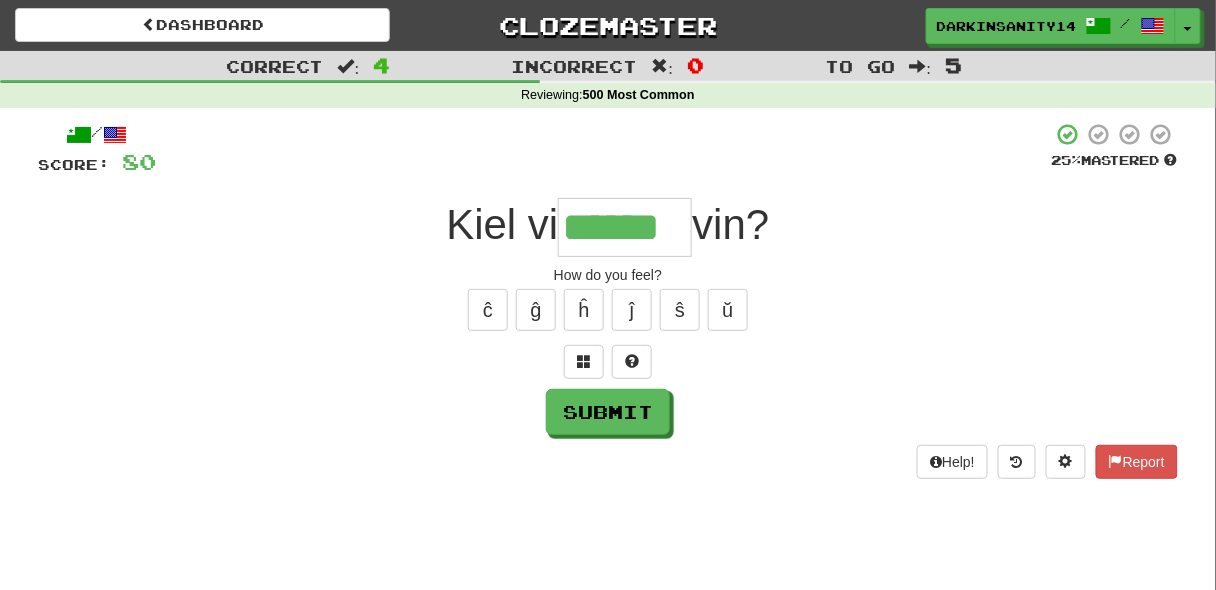 type on "******" 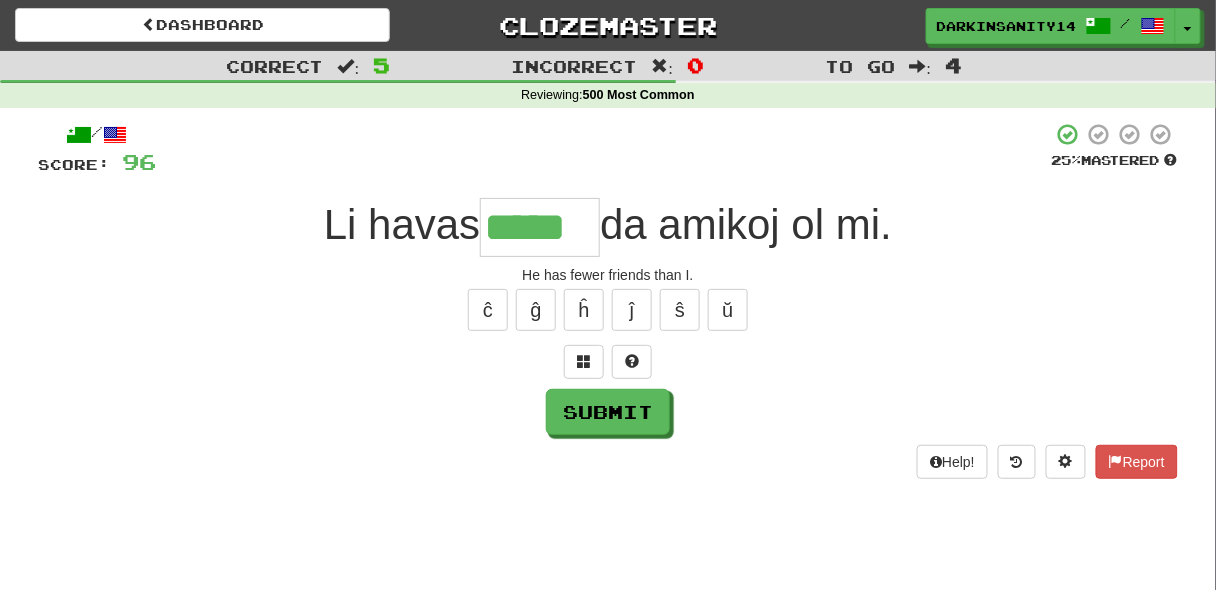 paste on "*" 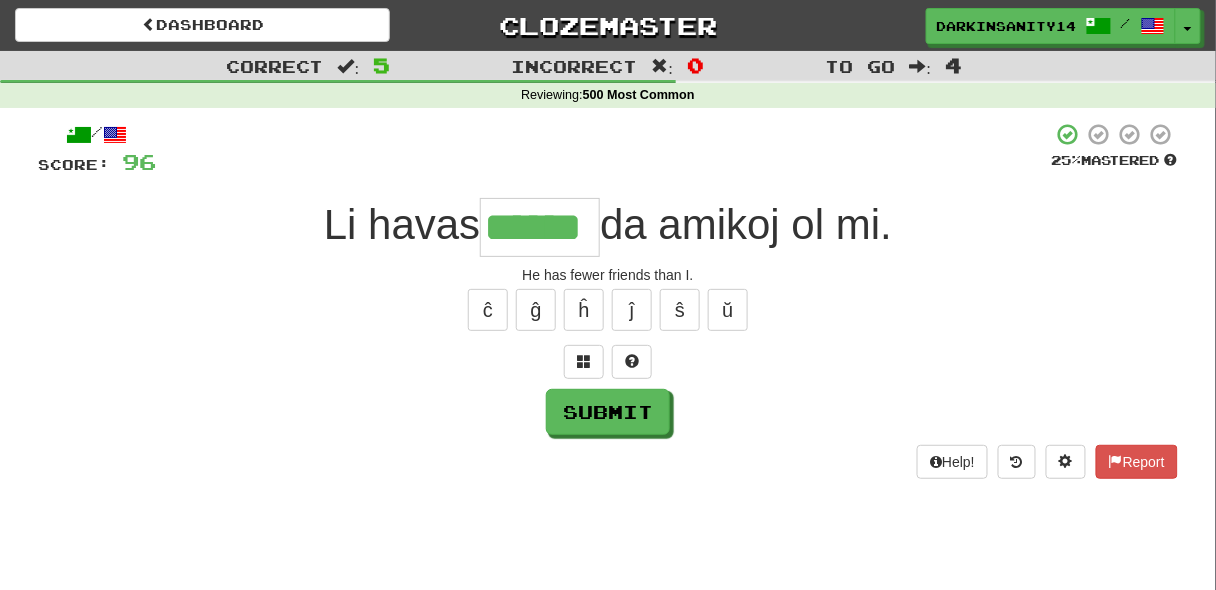 type on "******" 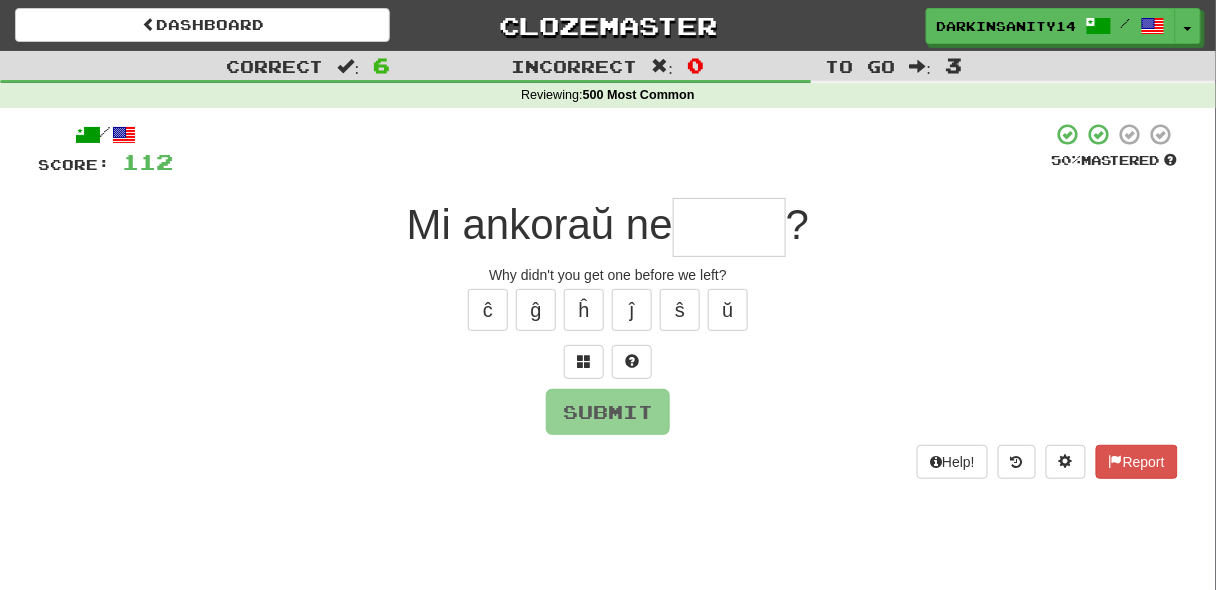 type on "*" 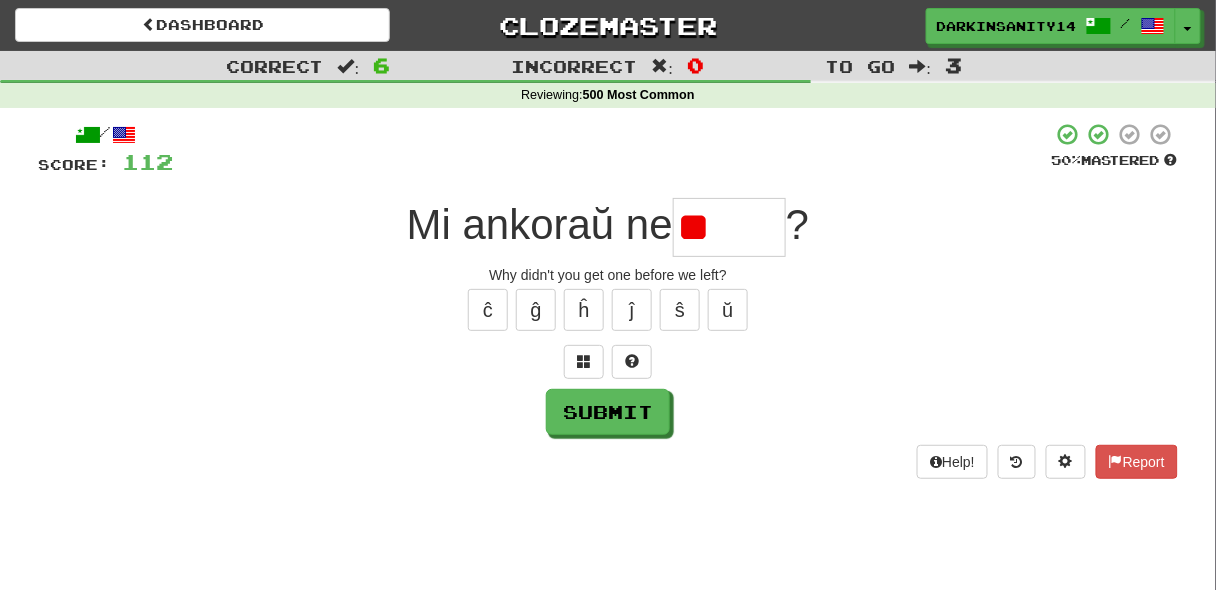 type on "*" 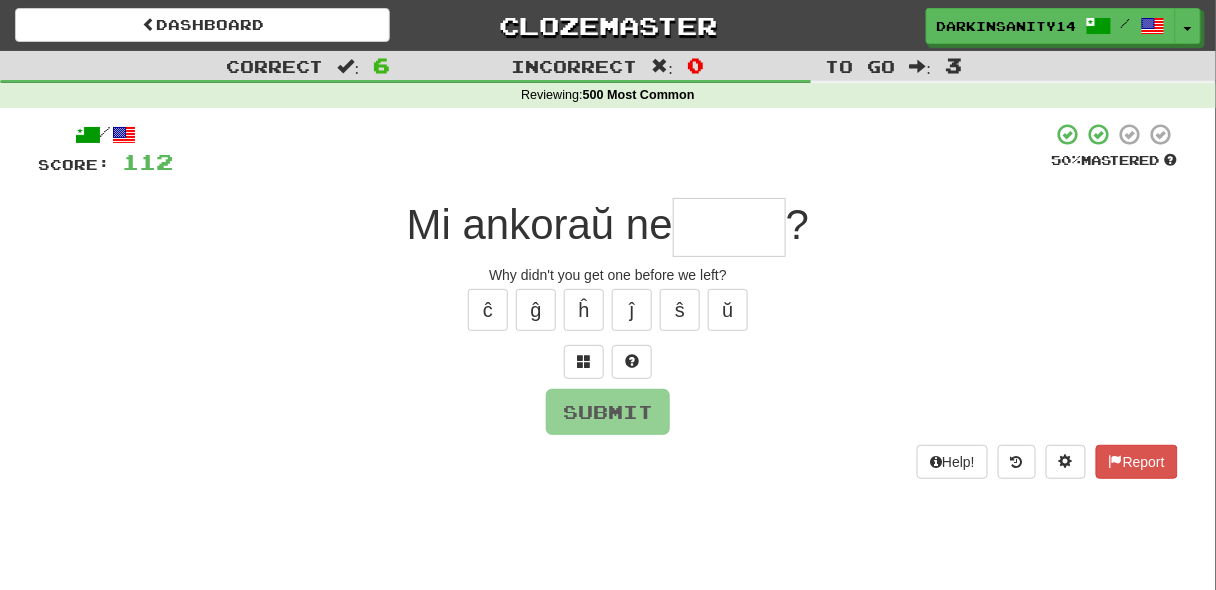 type on "*******" 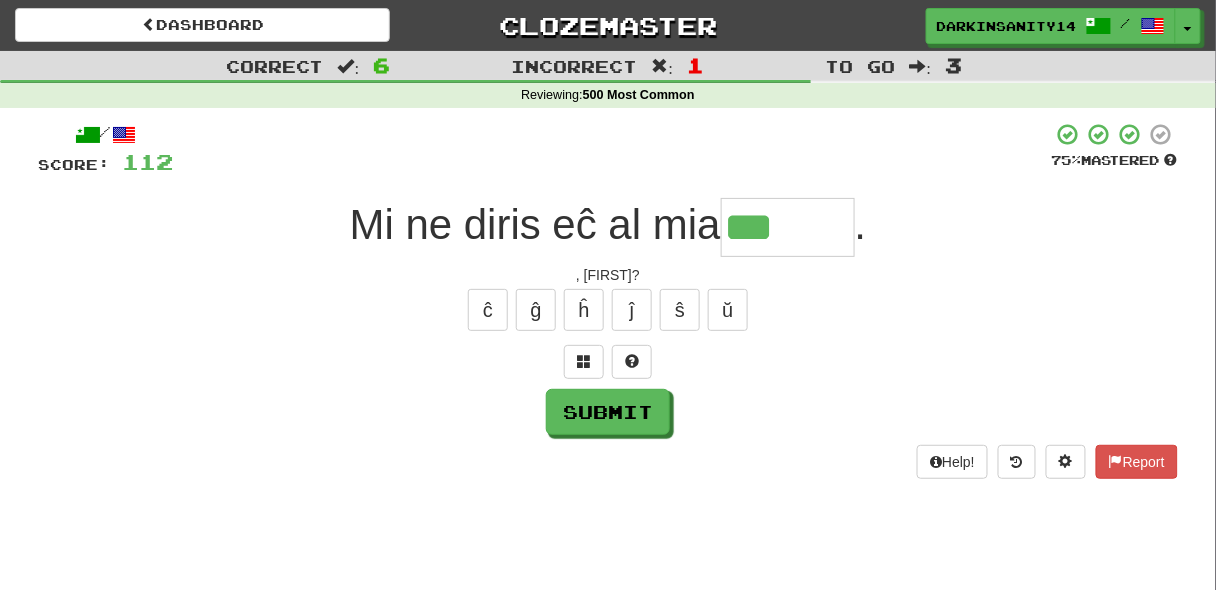 paste on "*" 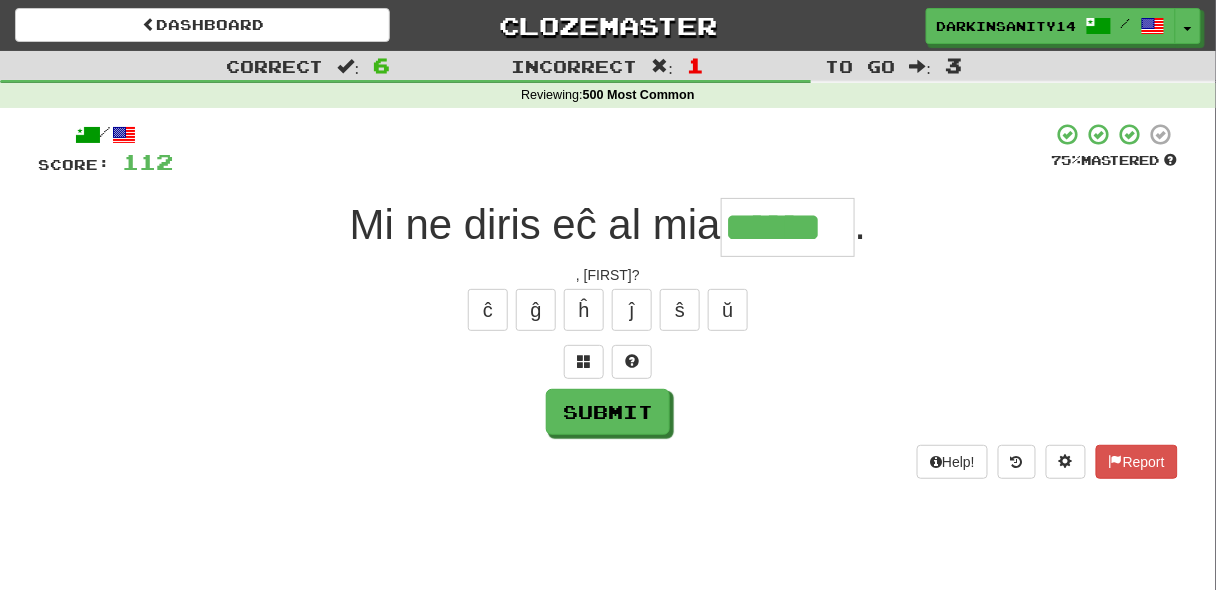 type on "******" 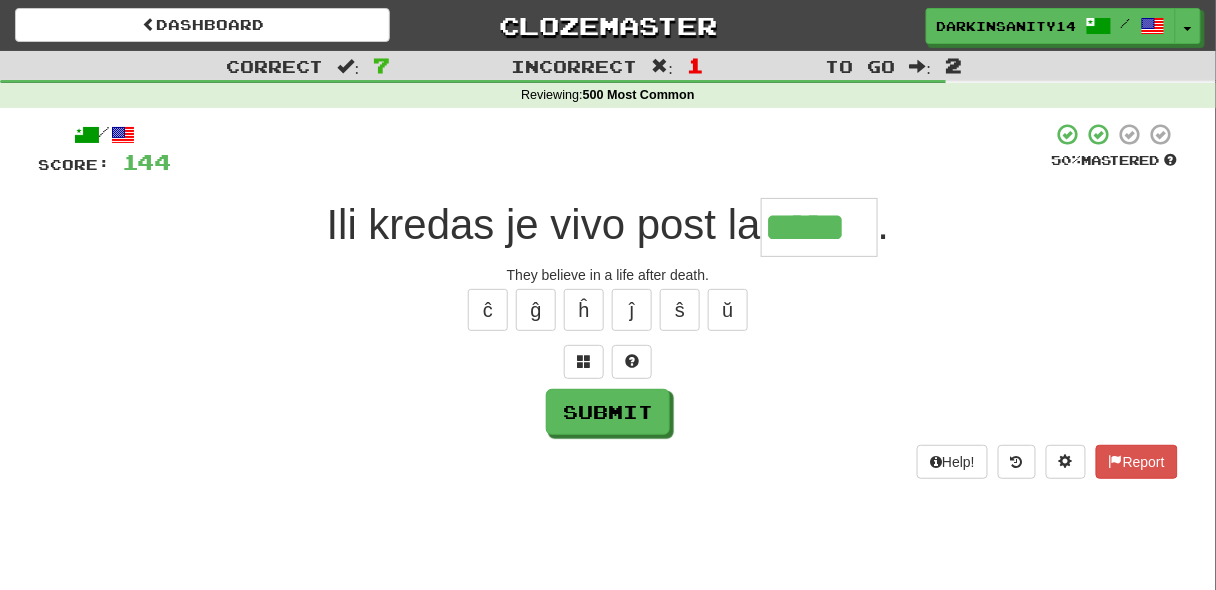 type on "*****" 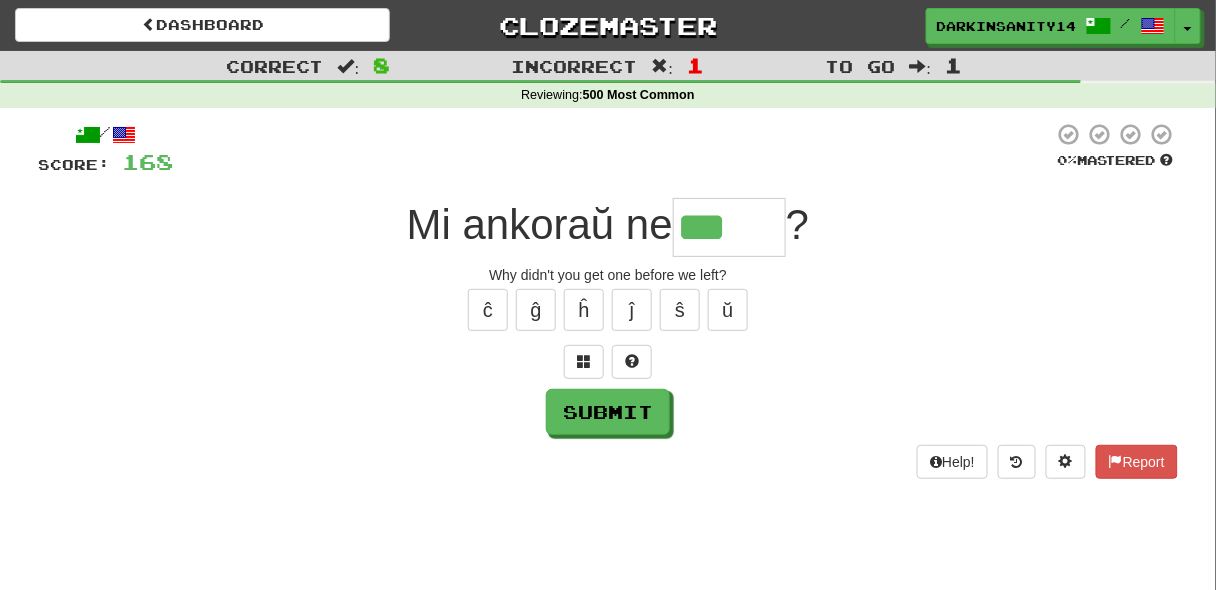 paste on "*" 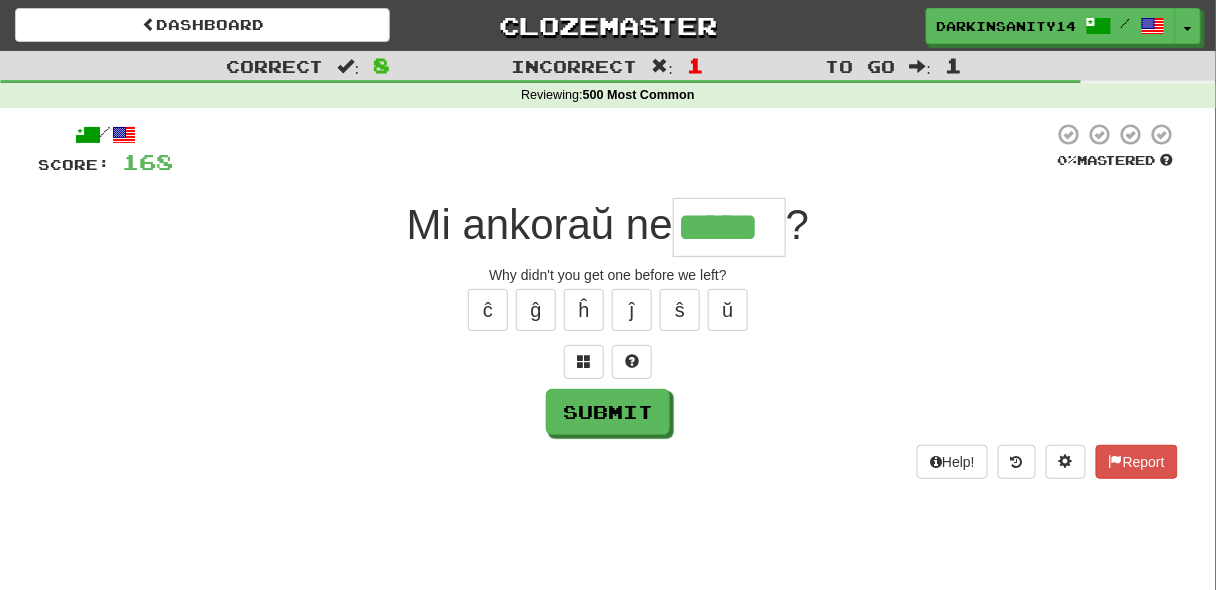 paste on "*" 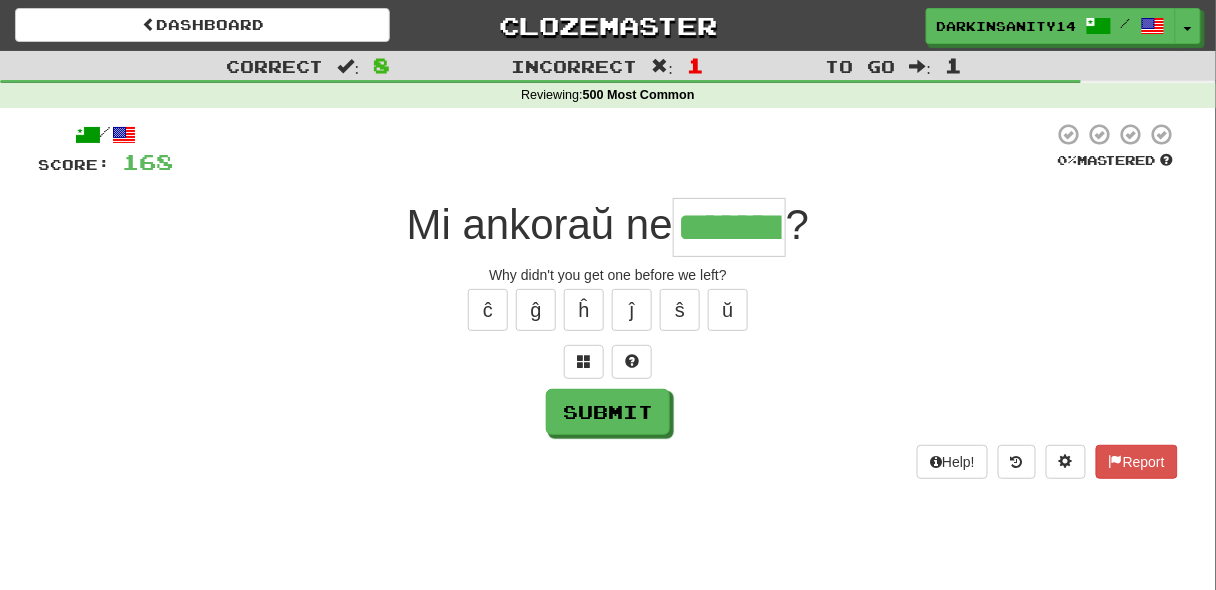 type on "*******" 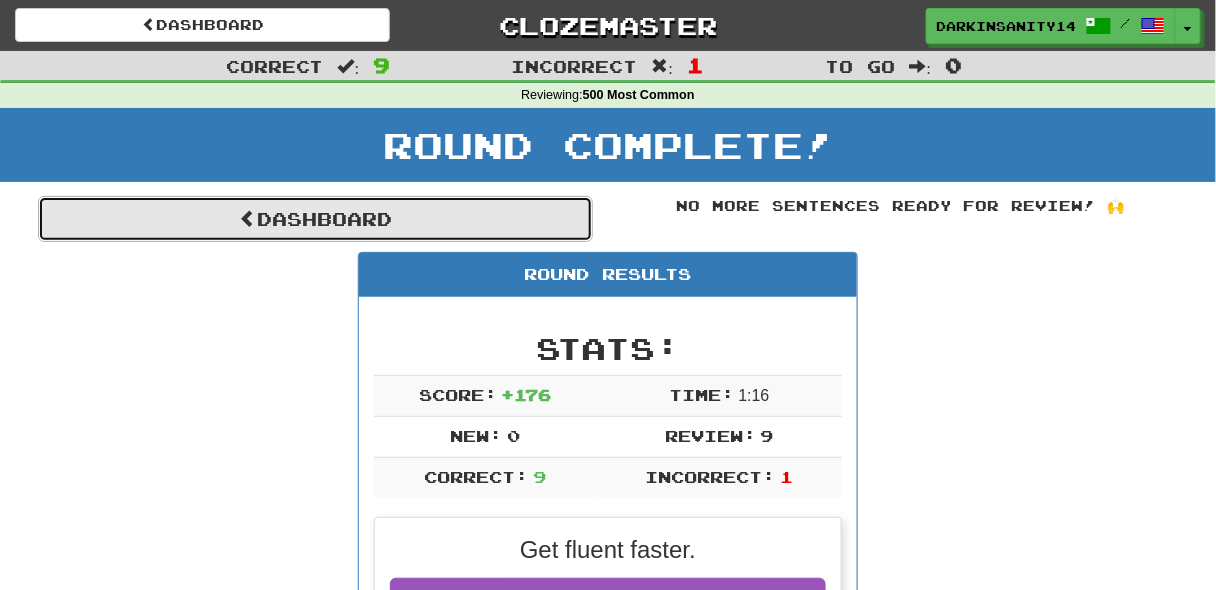 click on "Dashboard" at bounding box center [315, 219] 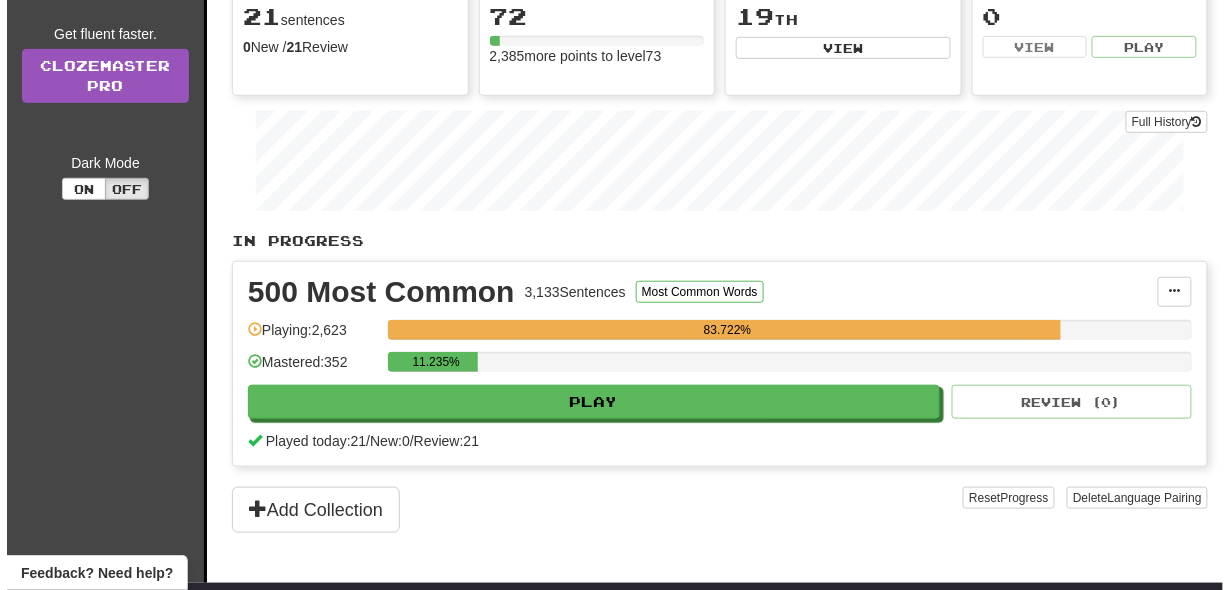 scroll, scrollTop: 236, scrollLeft: 0, axis: vertical 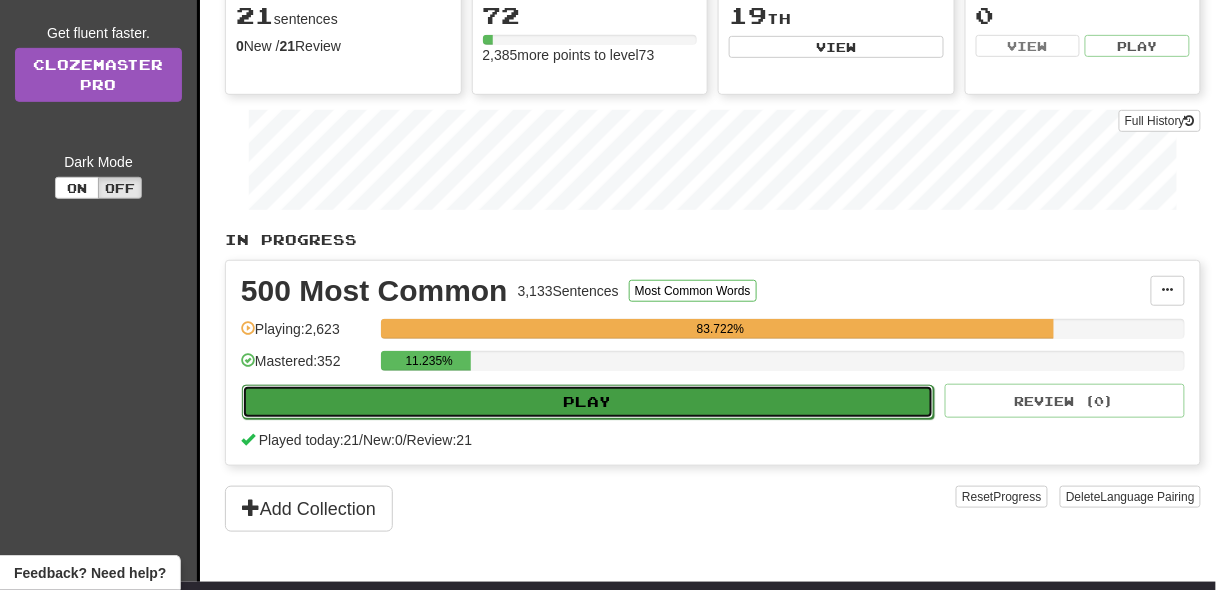 click on "Play" at bounding box center (588, 402) 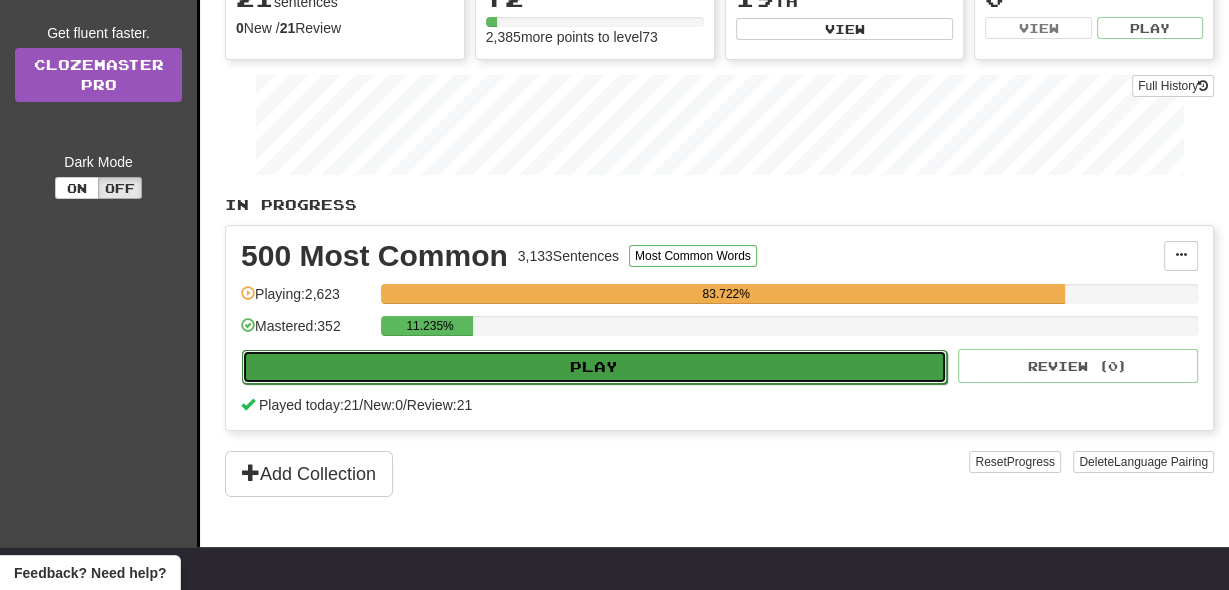 select on "**" 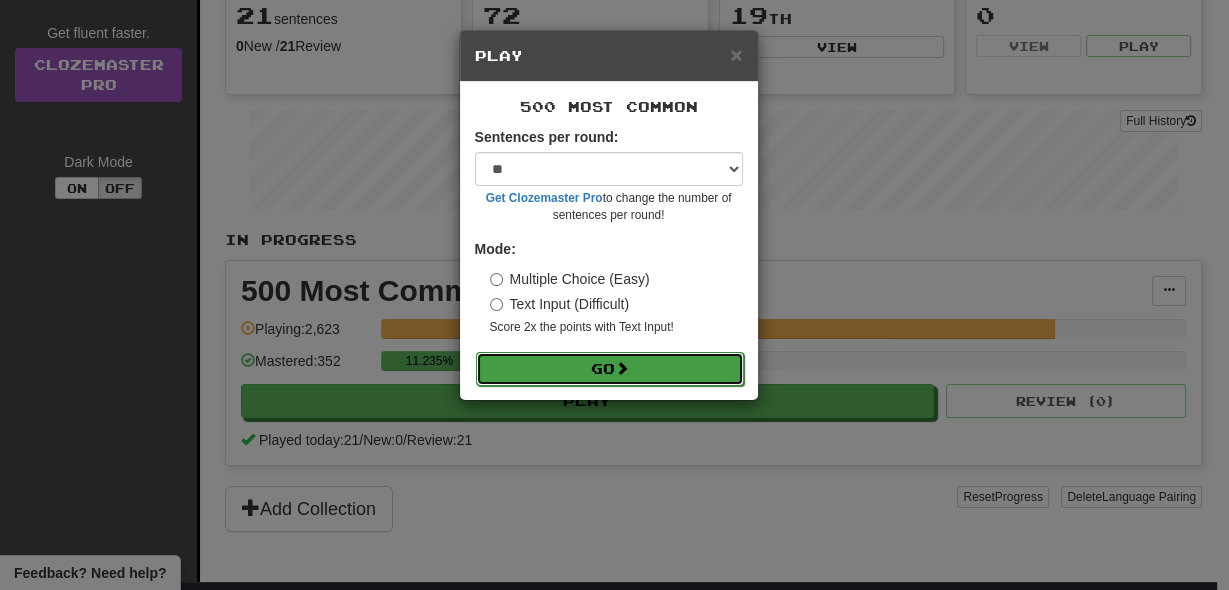 click on "Go" at bounding box center [610, 369] 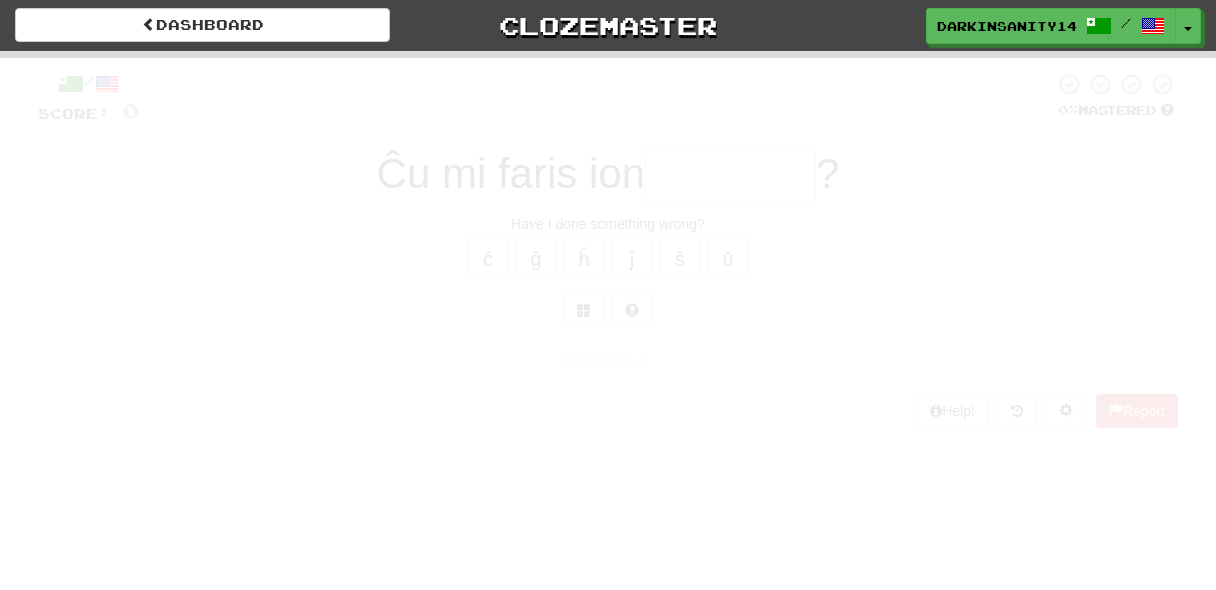 scroll, scrollTop: 0, scrollLeft: 0, axis: both 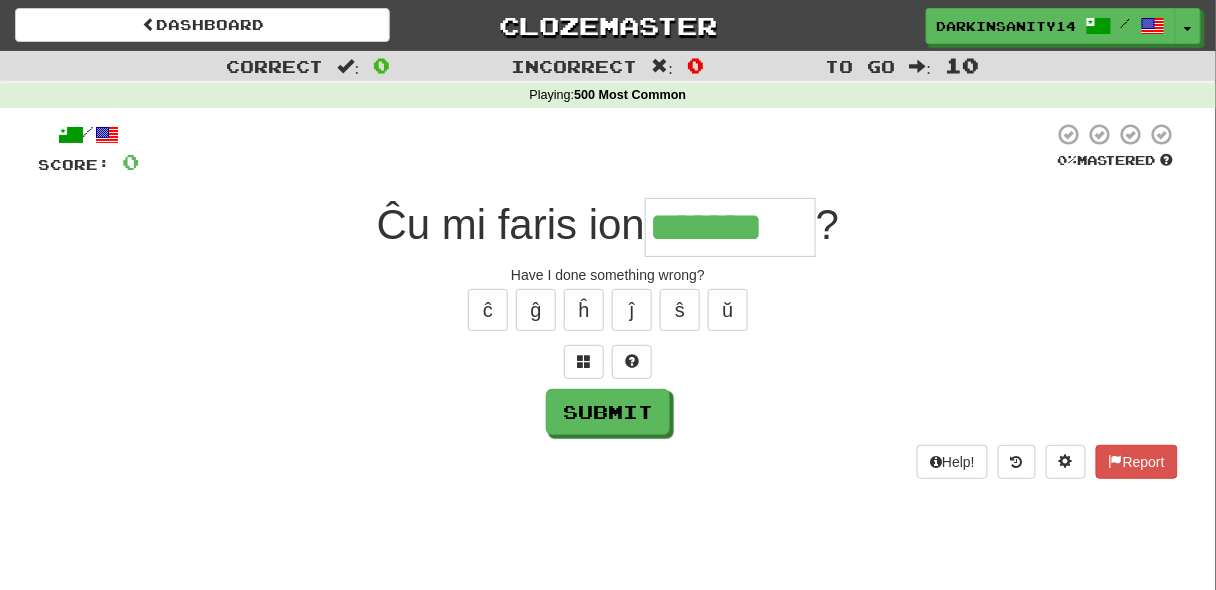 type on "*******" 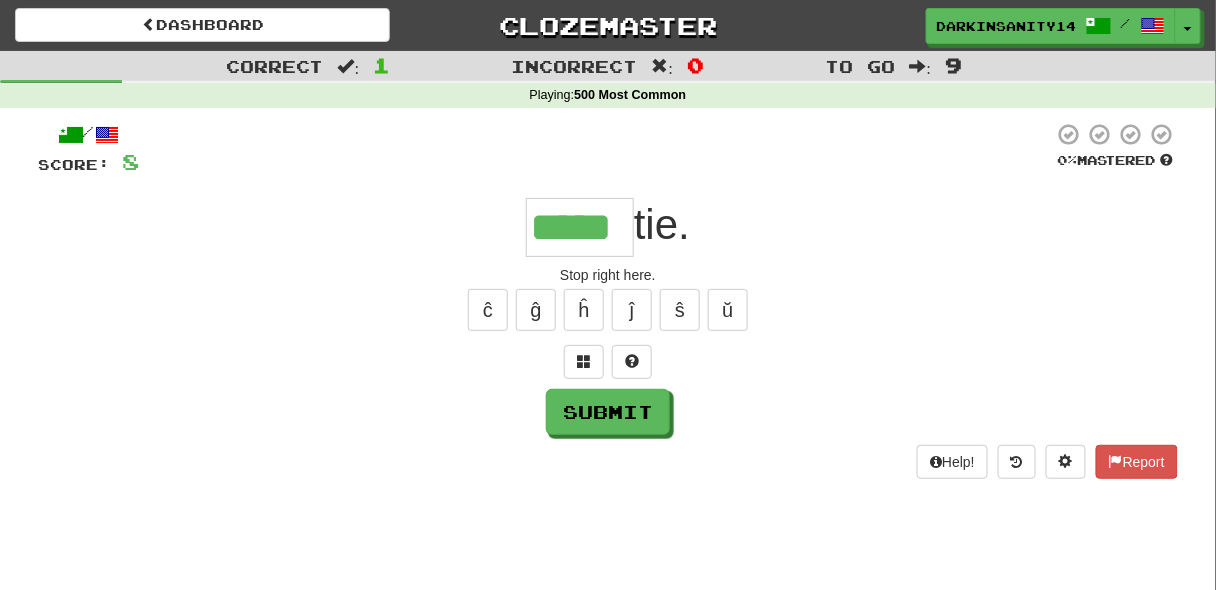 type on "*****" 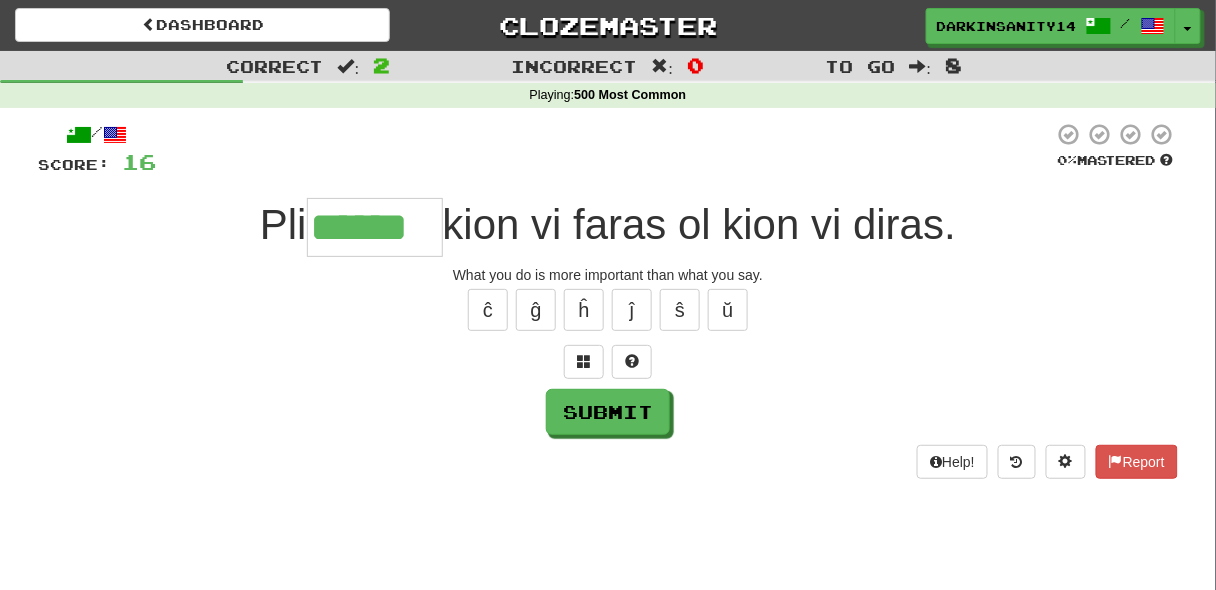 type on "******" 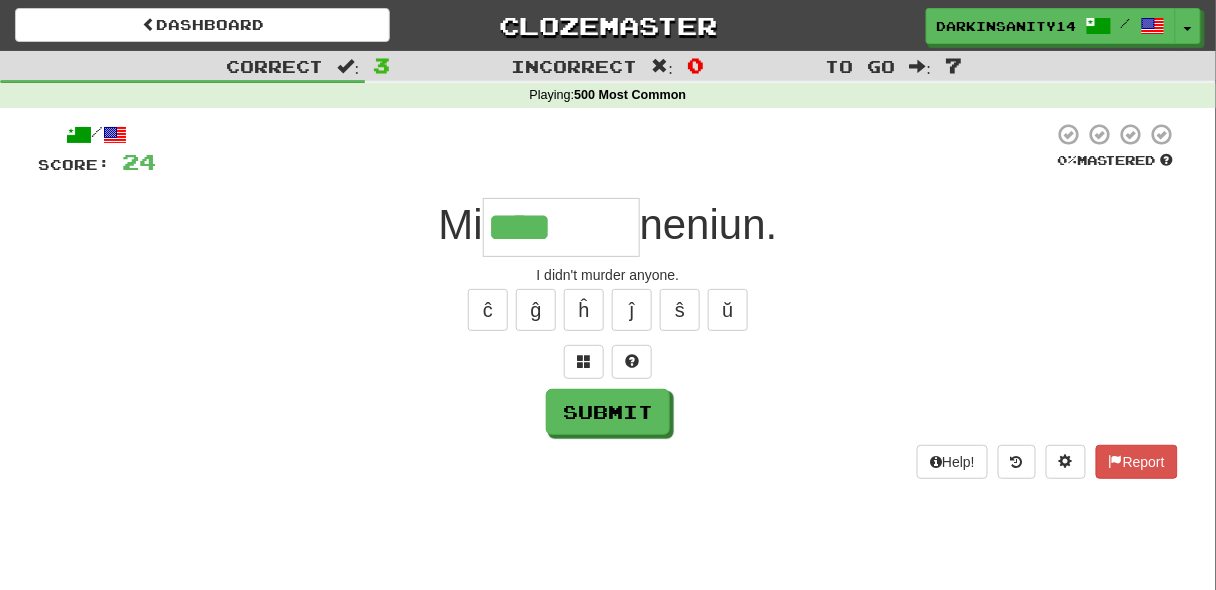 paste on "*" 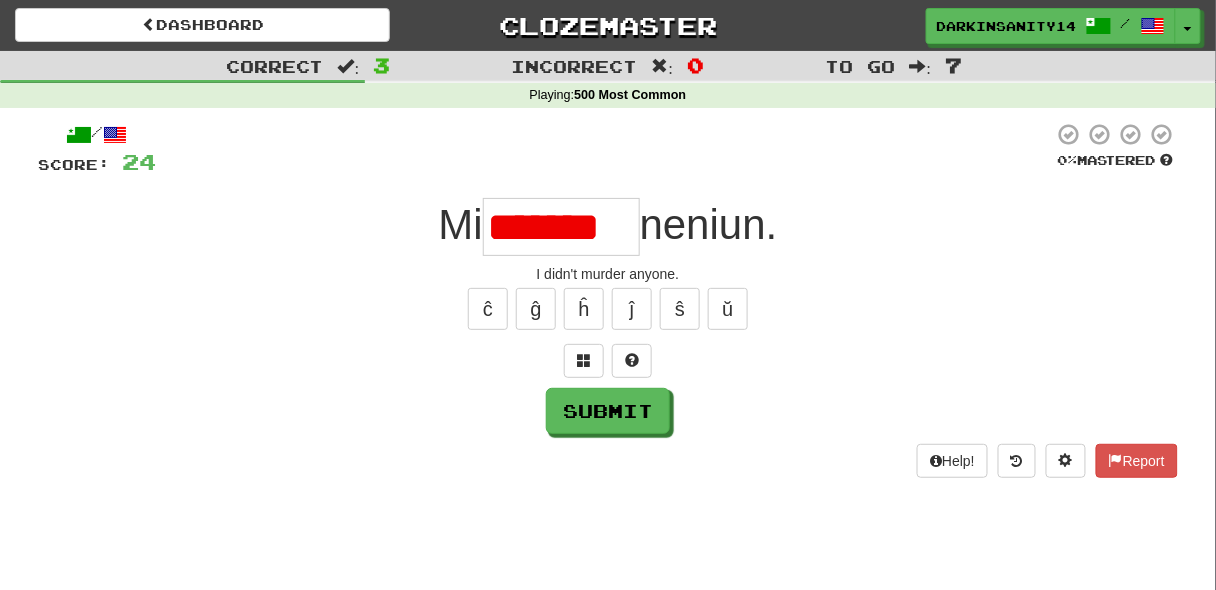 scroll, scrollTop: 0, scrollLeft: 0, axis: both 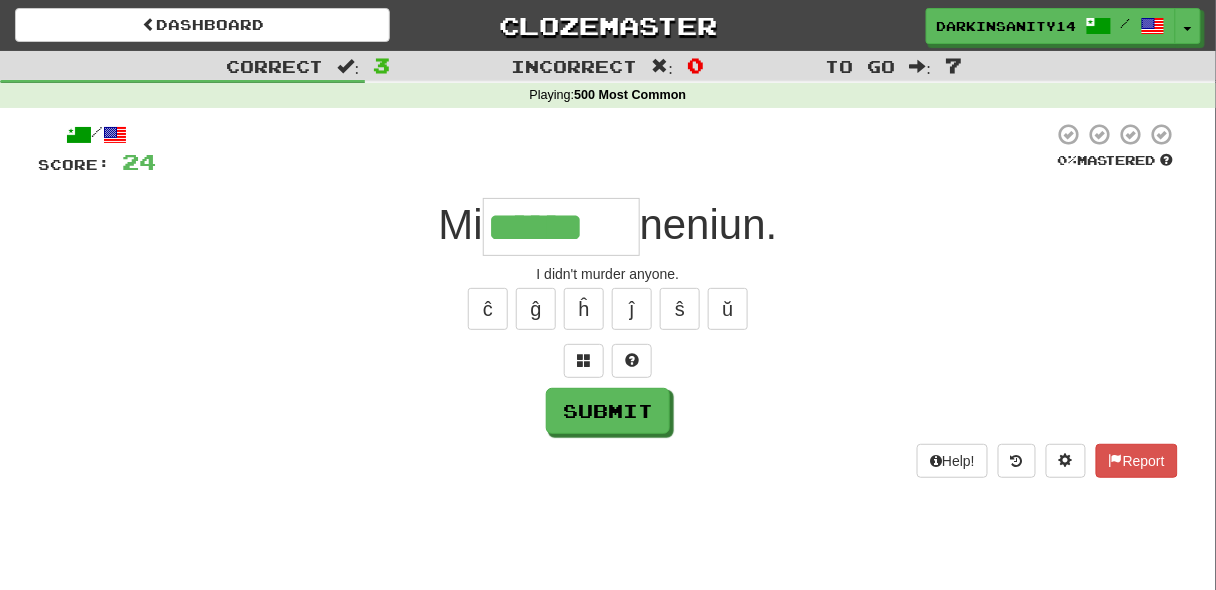 paste on "*" 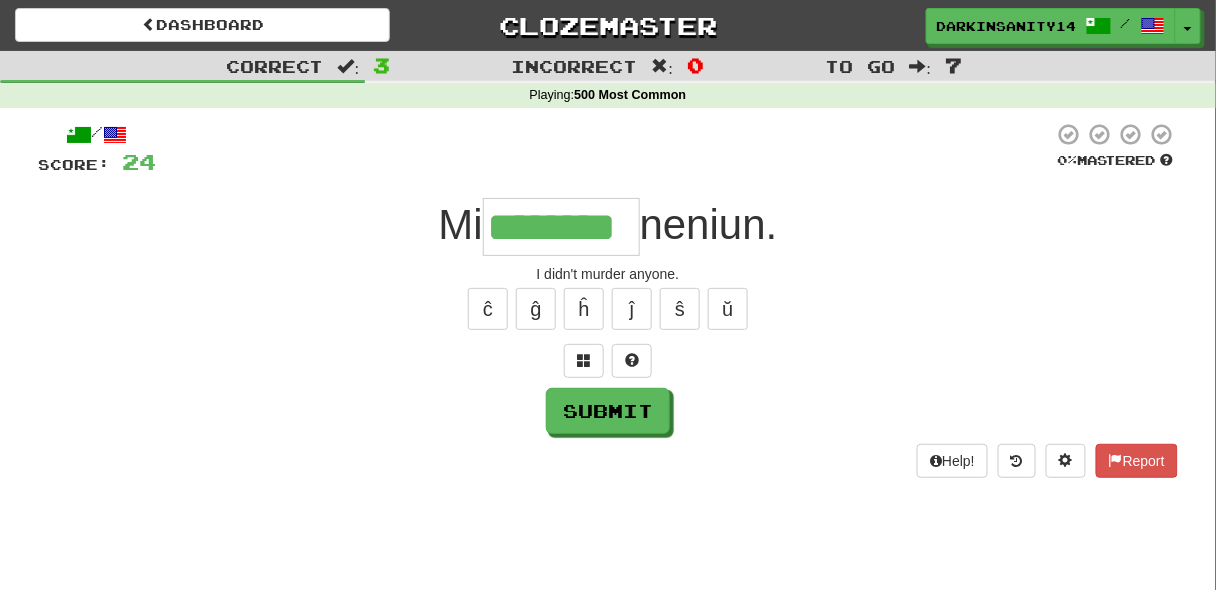 type on "********" 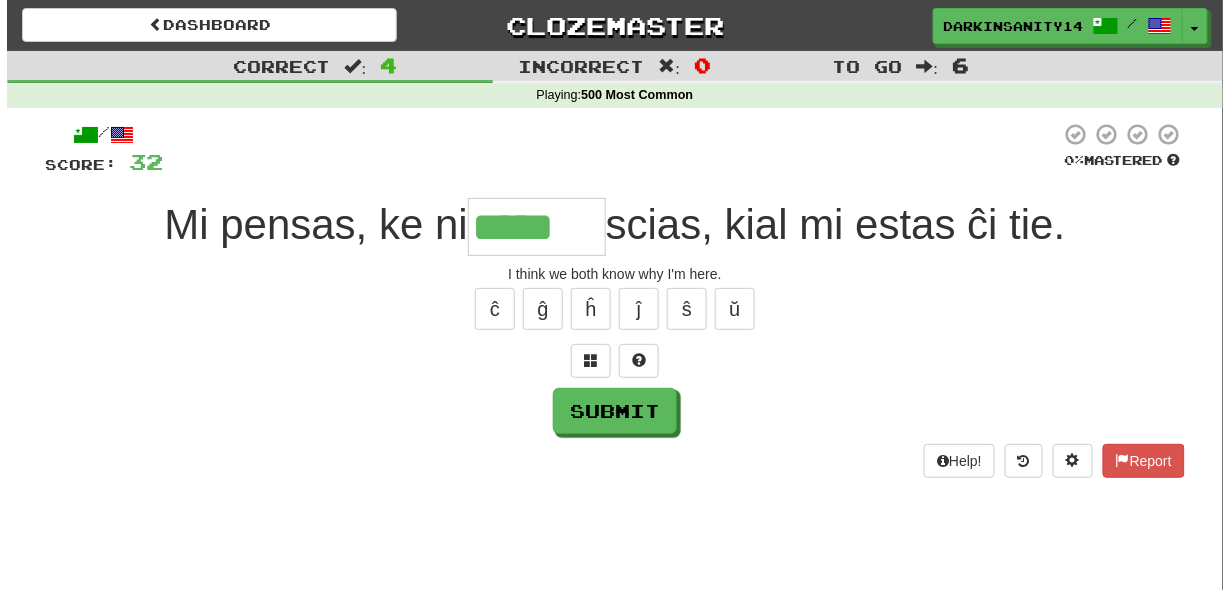 scroll, scrollTop: 0, scrollLeft: 0, axis: both 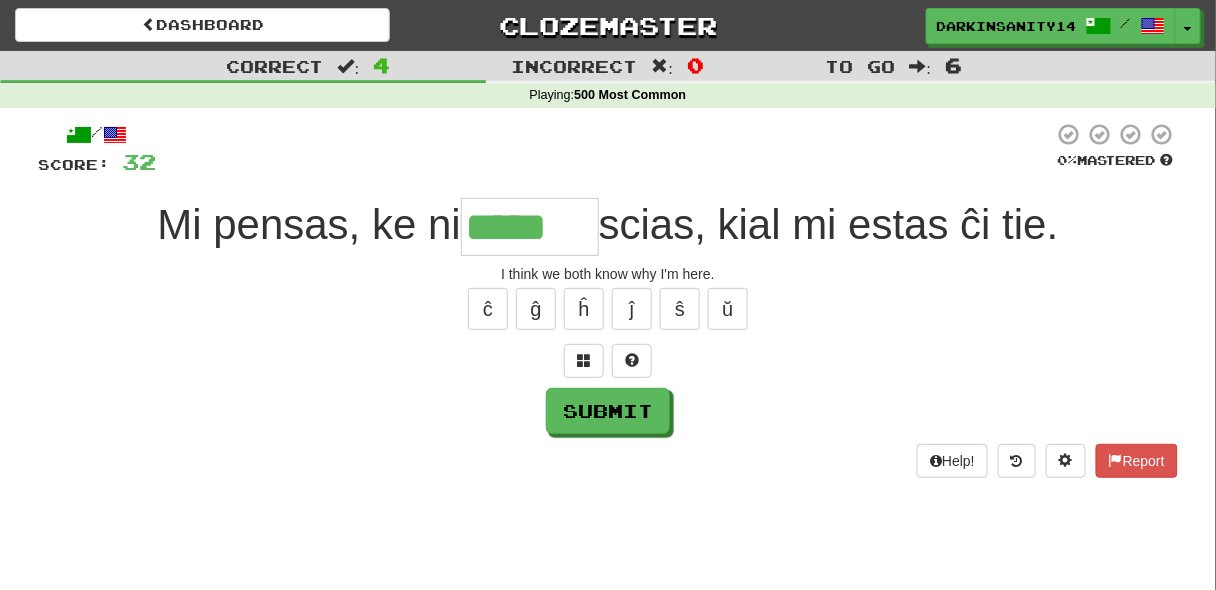 type on "*****" 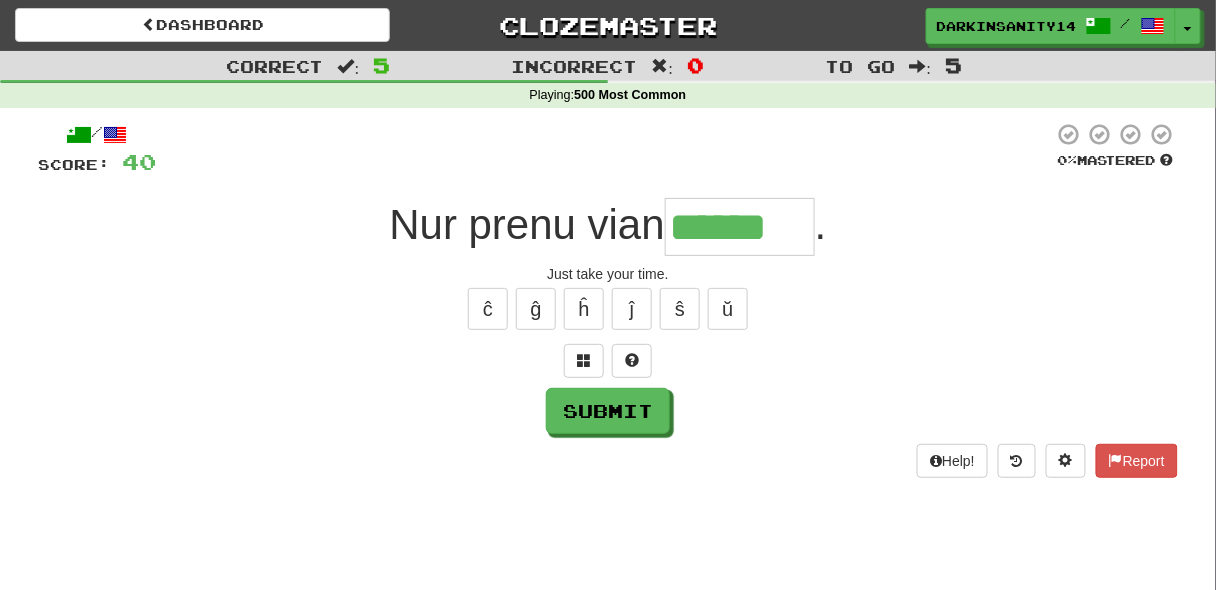 type on "******" 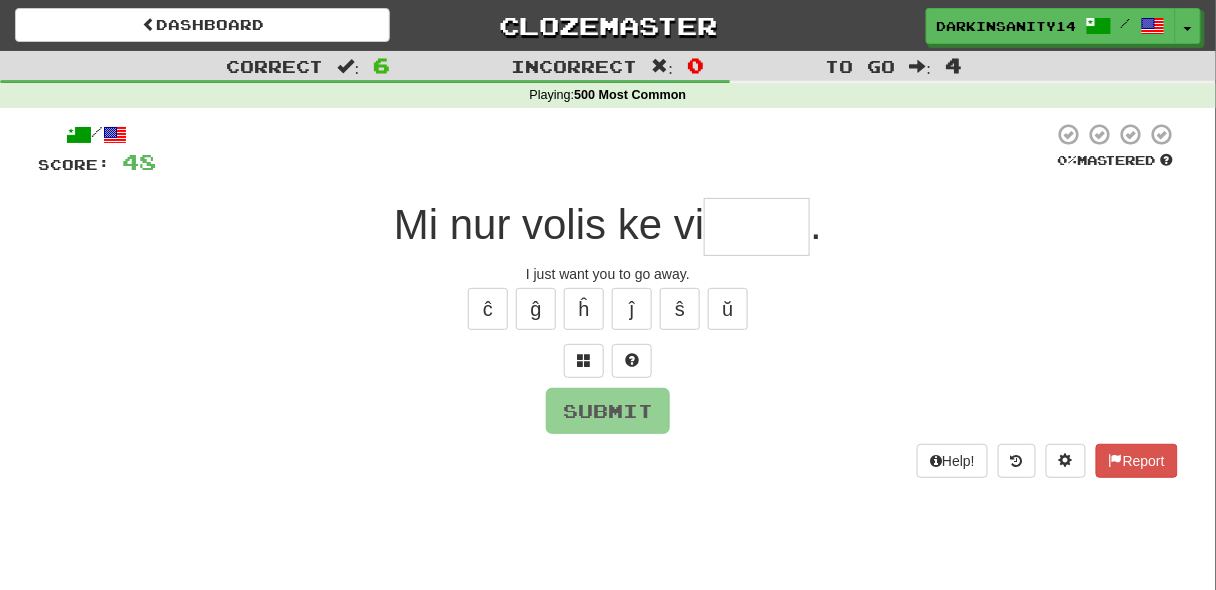 type on "*" 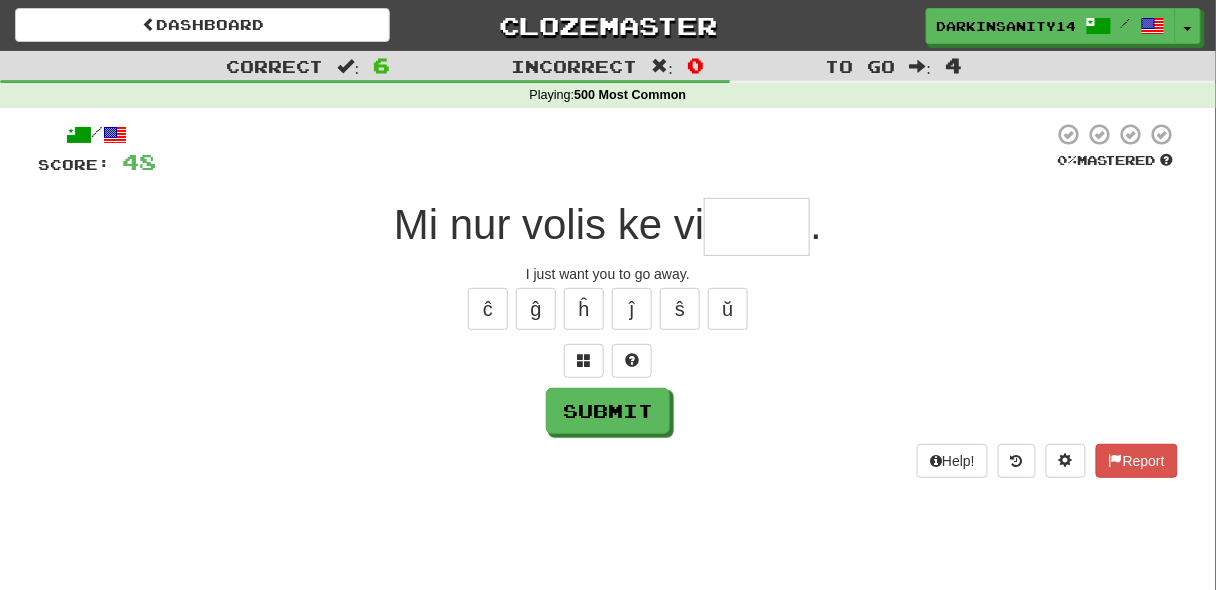 type on "*" 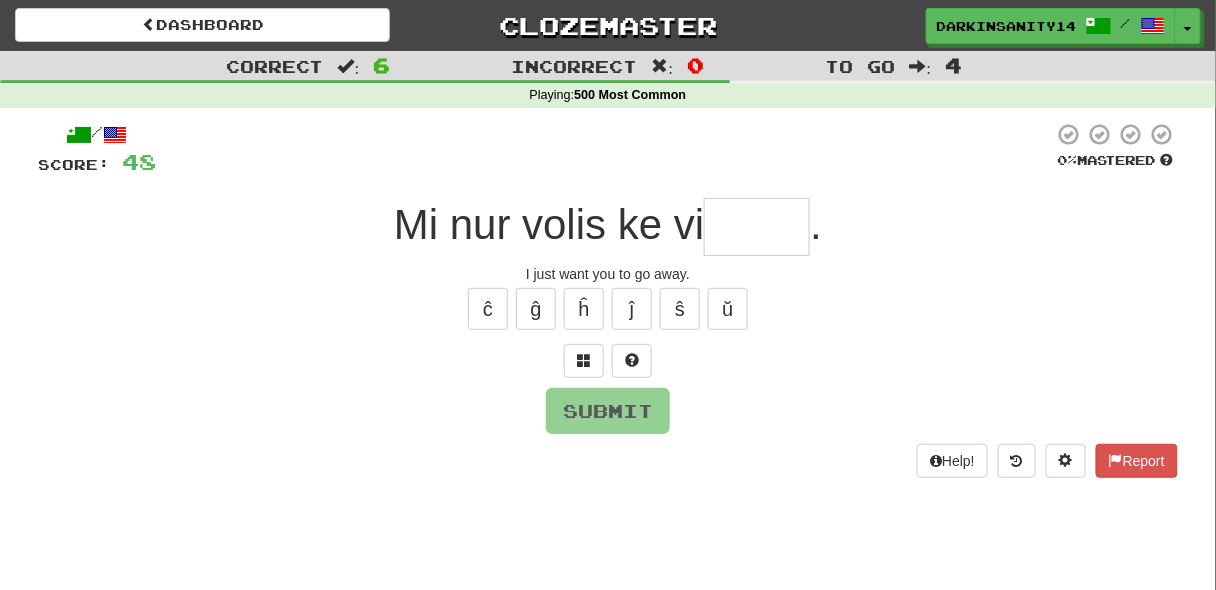 type on "*" 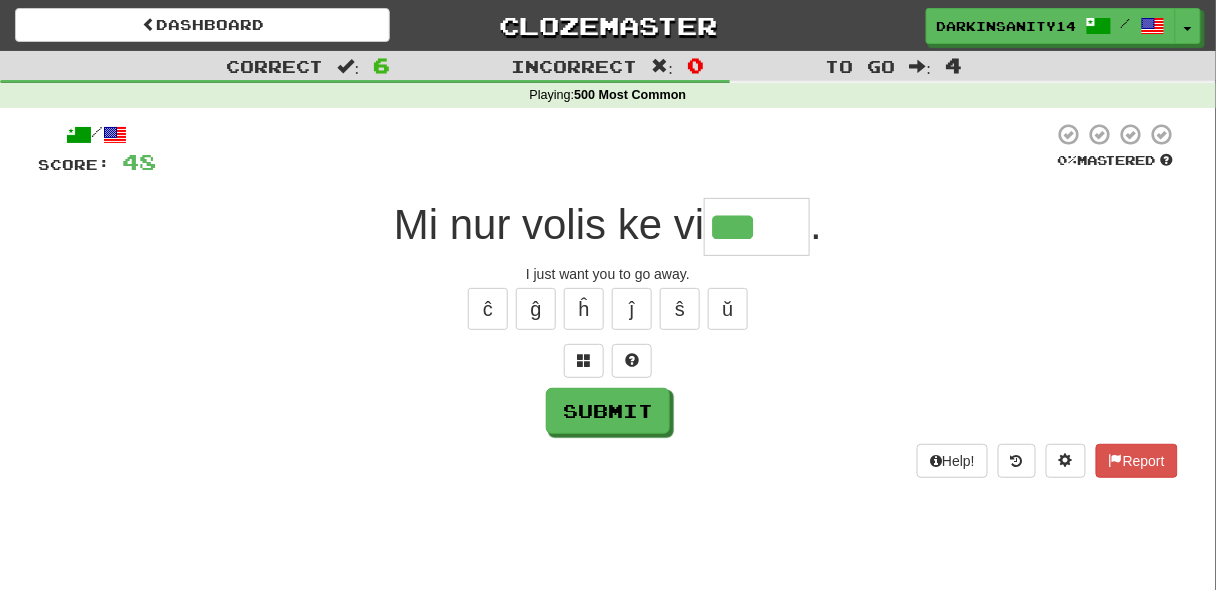 paste on "*" 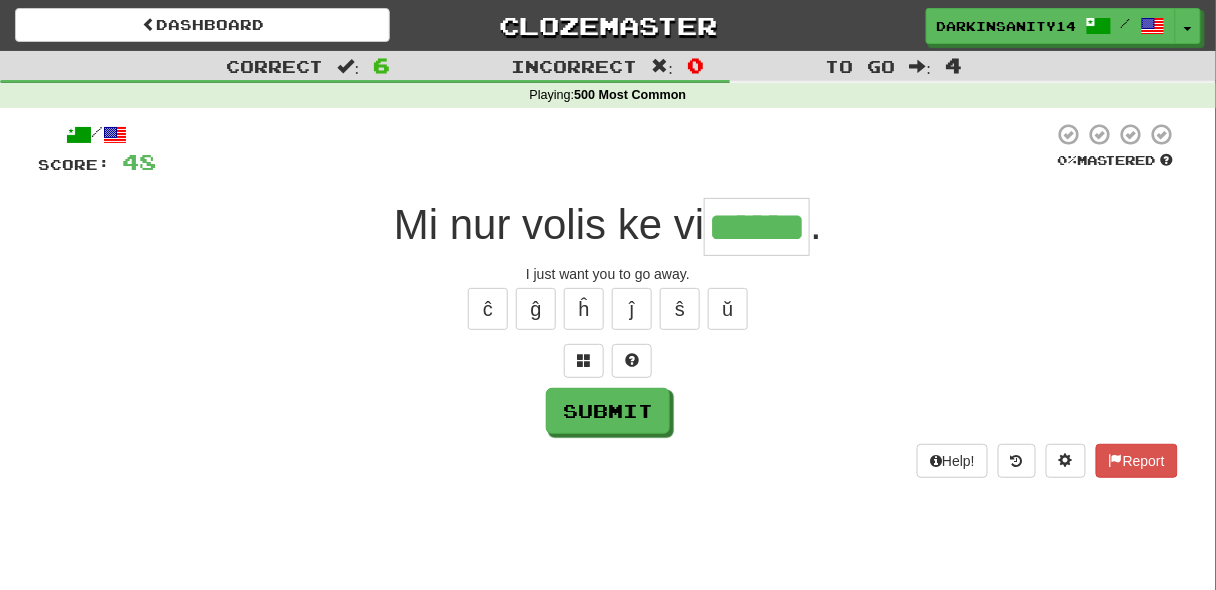 type on "******" 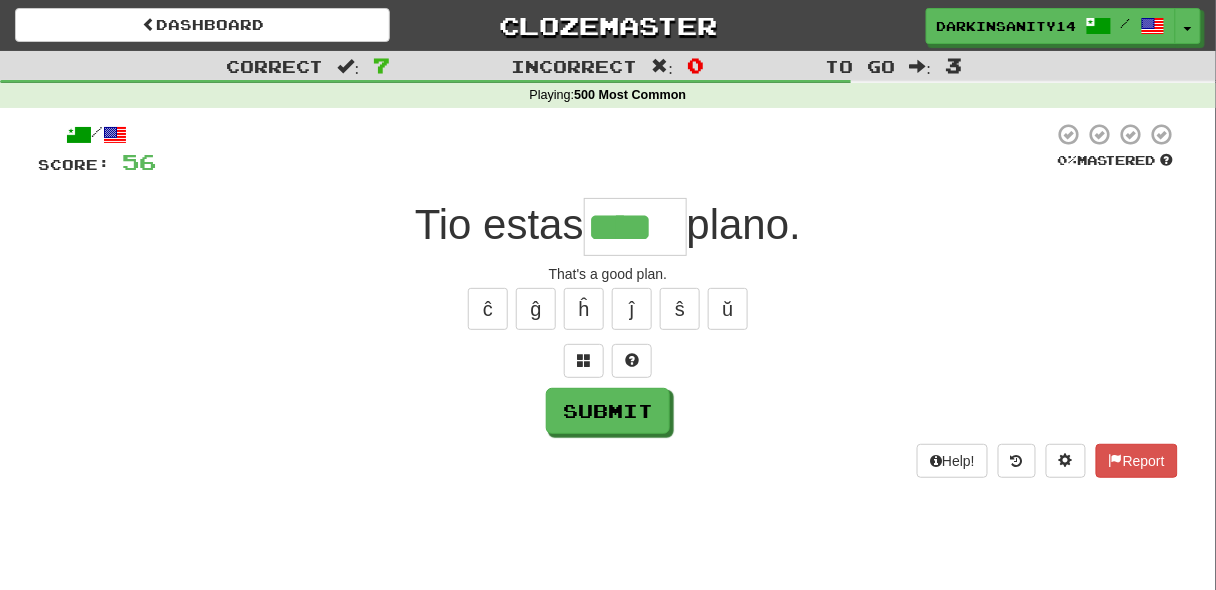 type on "****" 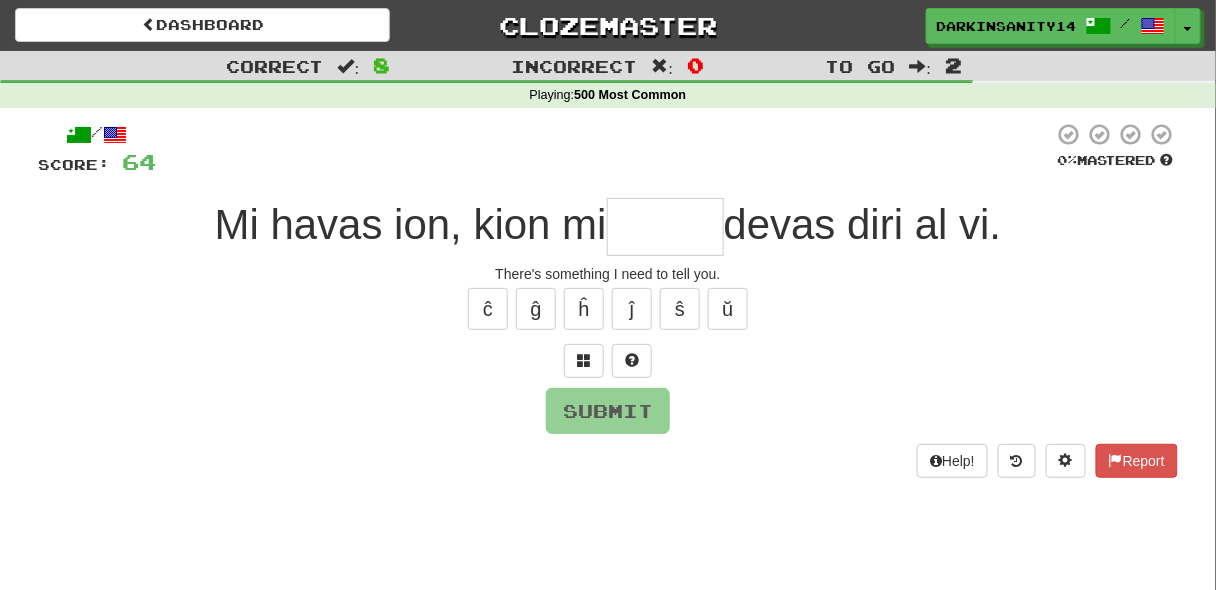 type on "*" 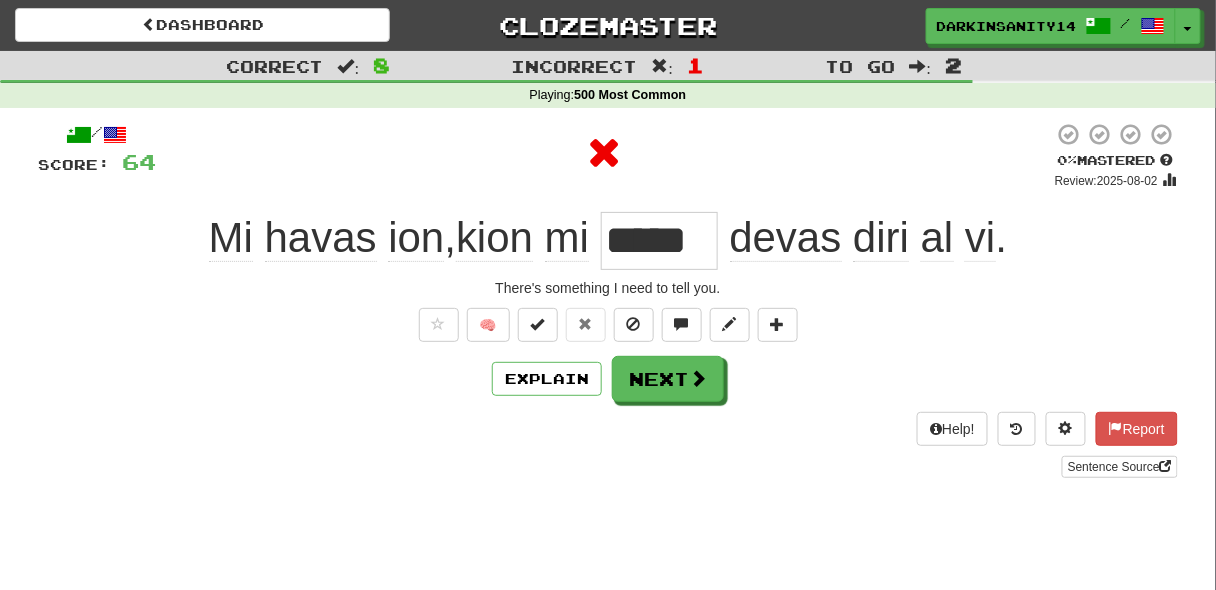 type 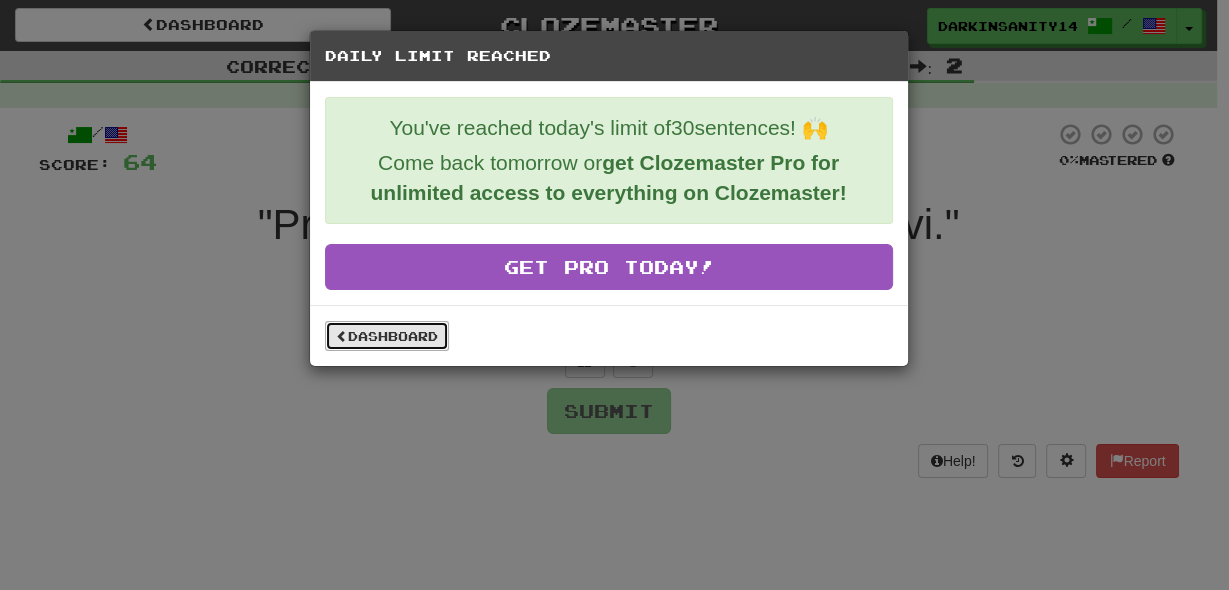 click on "Dashboard" at bounding box center [387, 336] 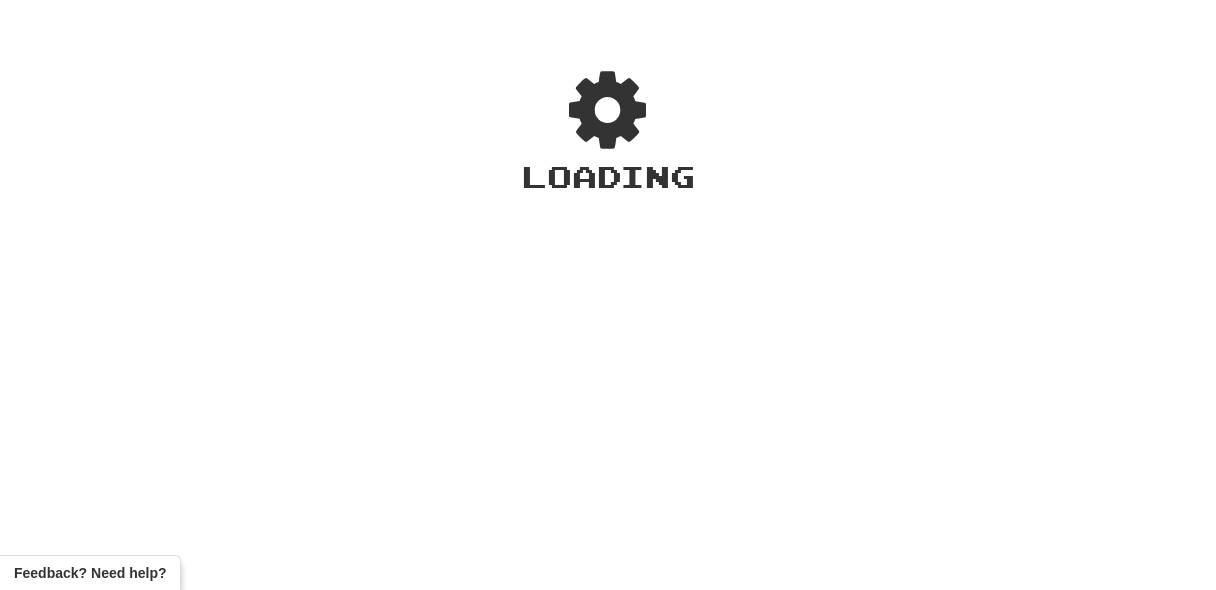 scroll, scrollTop: 0, scrollLeft: 0, axis: both 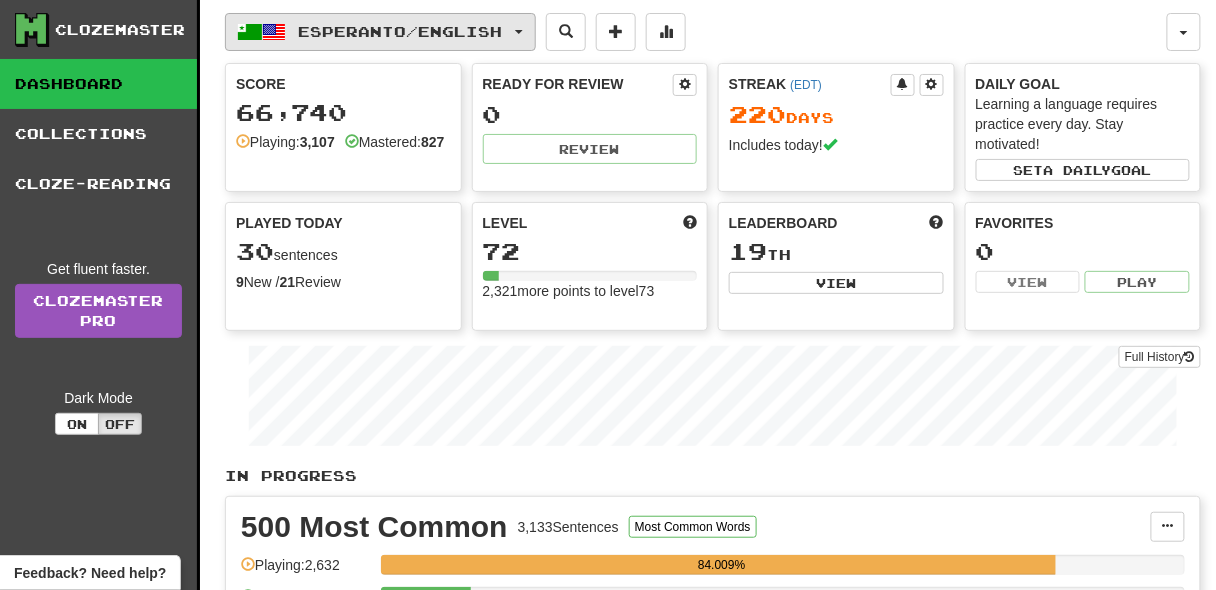 click on "Esperanto  /  English" at bounding box center [401, 31] 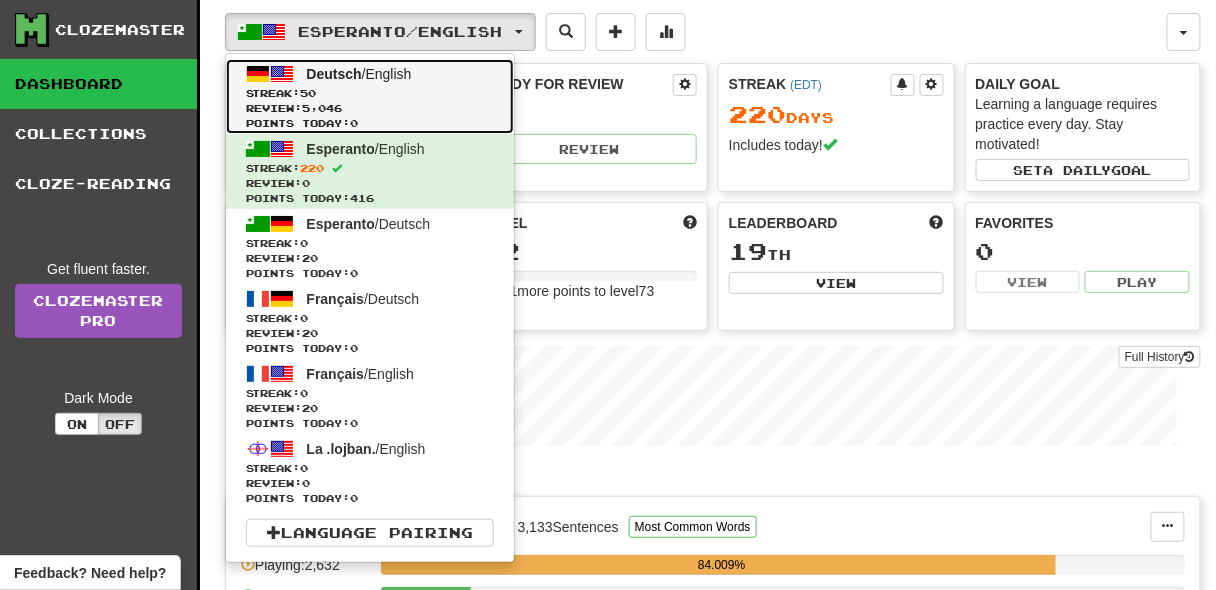 click on "Deutsch" at bounding box center [334, 74] 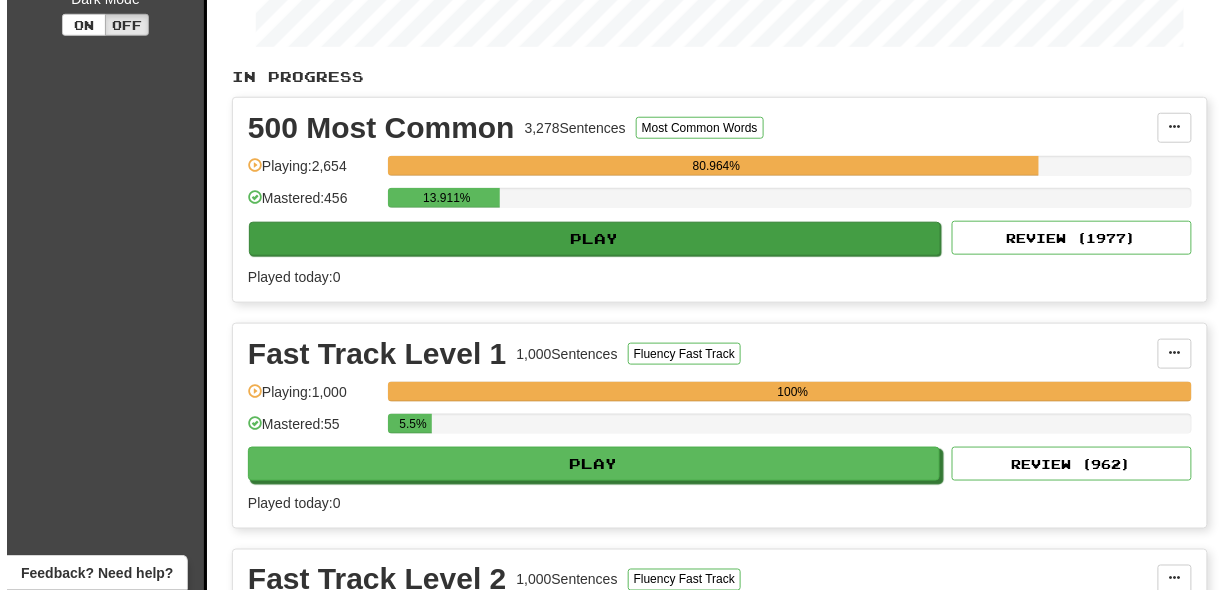 scroll, scrollTop: 425, scrollLeft: 0, axis: vertical 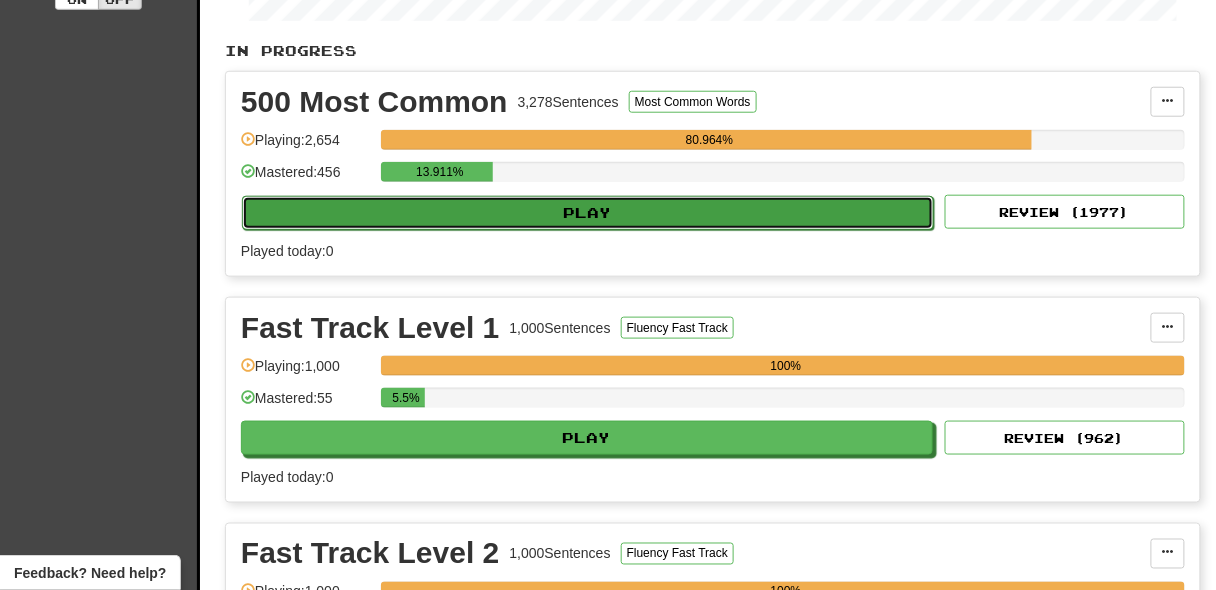 click on "Play" at bounding box center [588, 213] 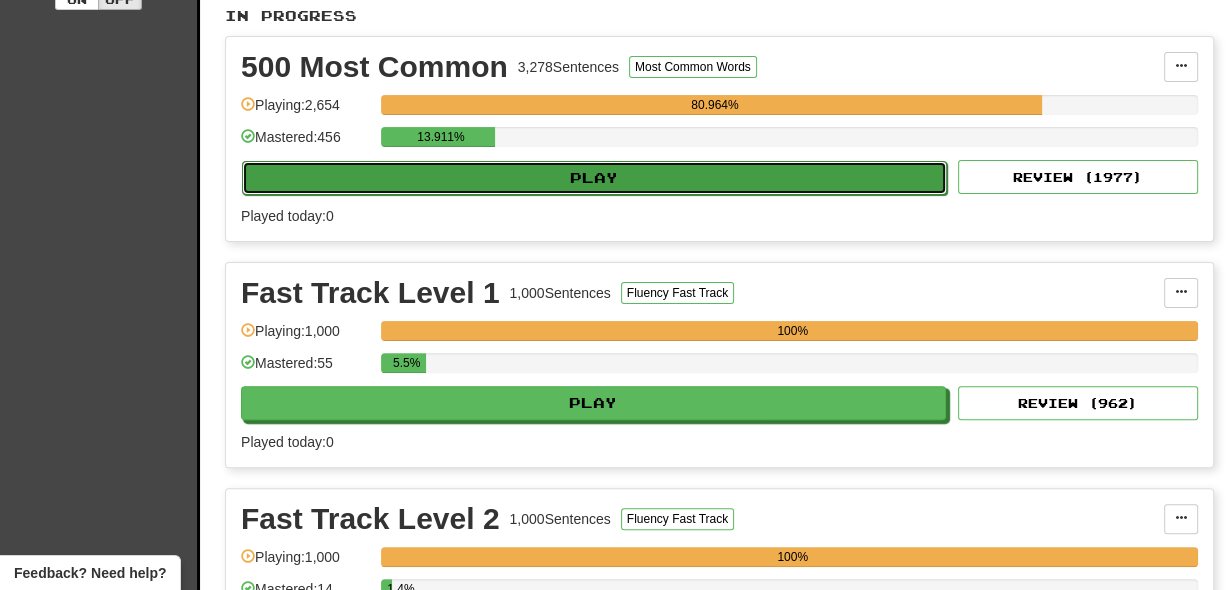 select on "**" 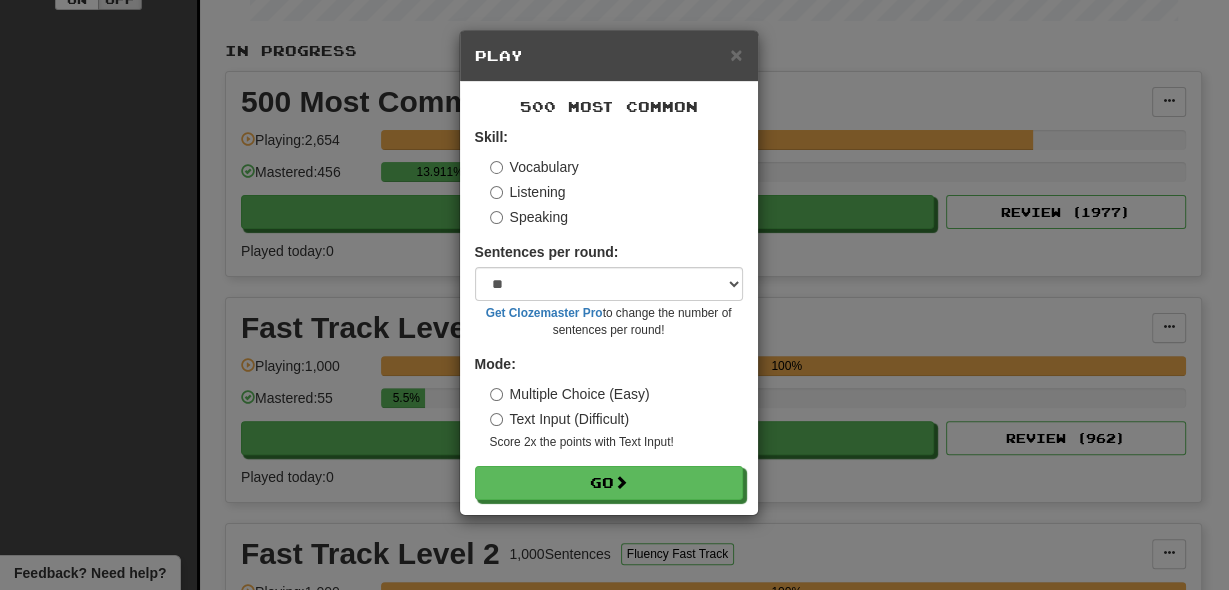 click on "× Play 500 Most Common Skill: Vocabulary Listening Speaking Sentences per round: * ** ** ** ** ** *** ******** Get Clozemaster Pro  to change the number of sentences per round! Mode: Multiple Choice (Easy) Text Input (Difficult) Score 2x the points with Text Input ! Go" at bounding box center (614, 295) 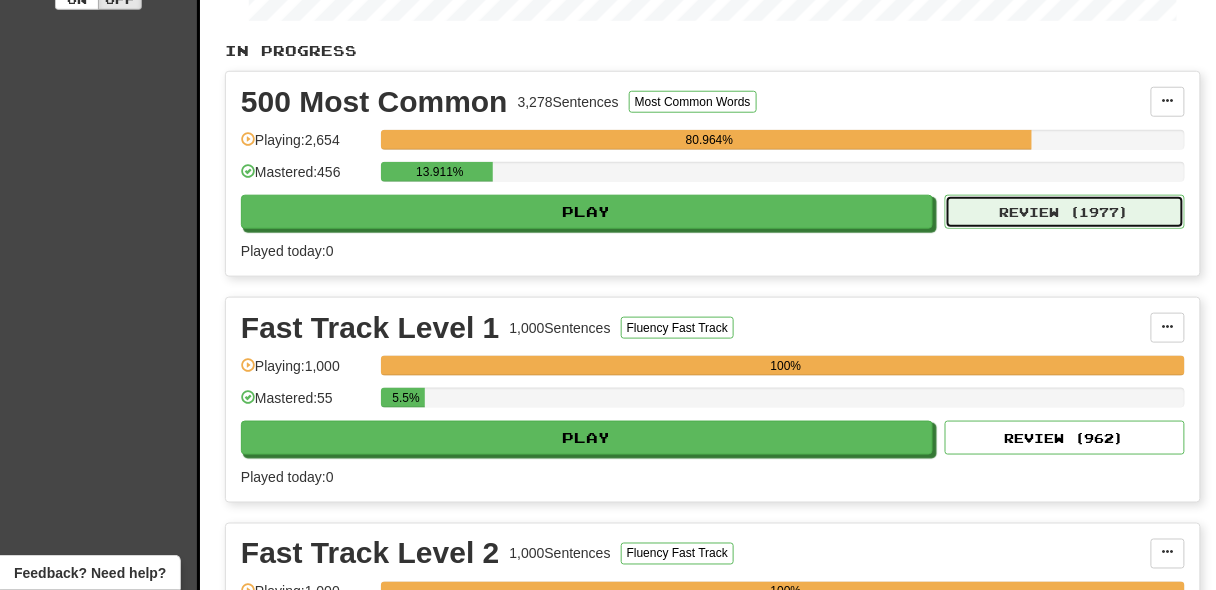 click on "Review ( 1977 )" at bounding box center (1065, 212) 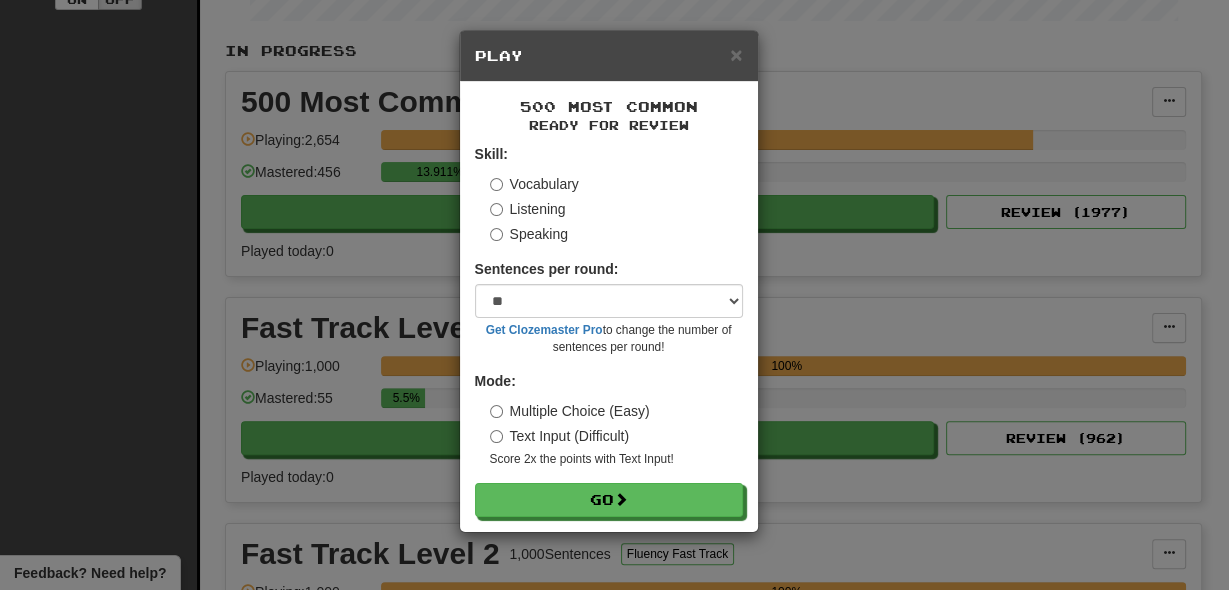 click on "Multiple Choice (Easy)" at bounding box center (570, 411) 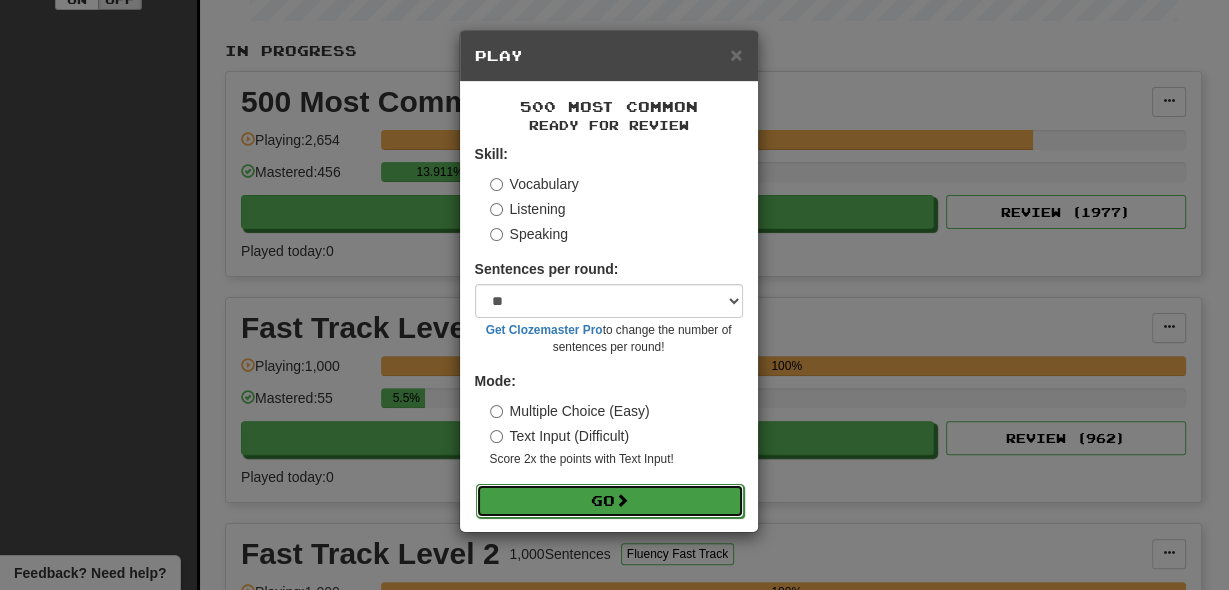 click on "Go" at bounding box center (610, 501) 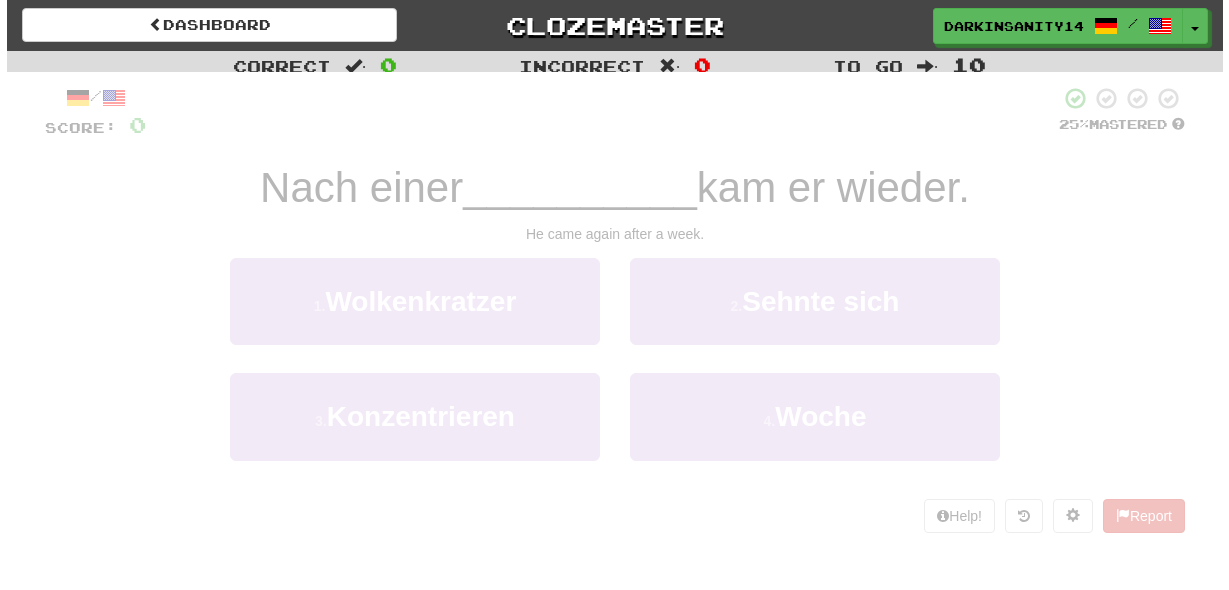 scroll, scrollTop: 0, scrollLeft: 0, axis: both 